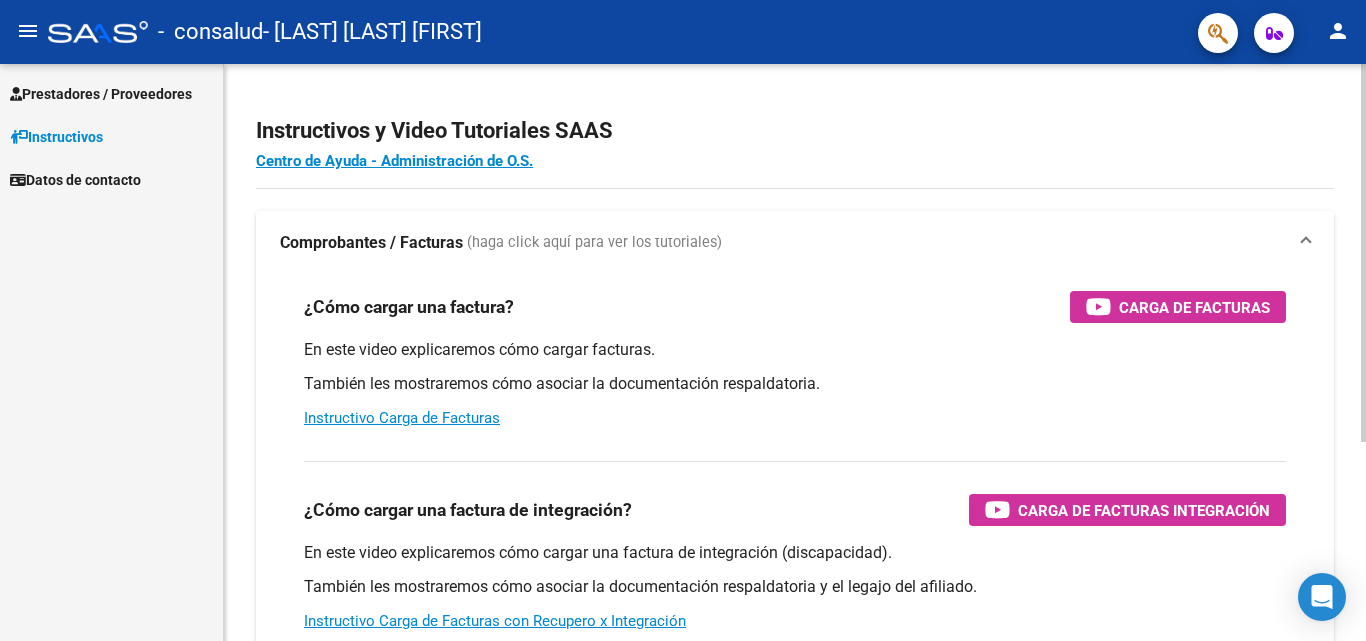 scroll, scrollTop: 0, scrollLeft: 0, axis: both 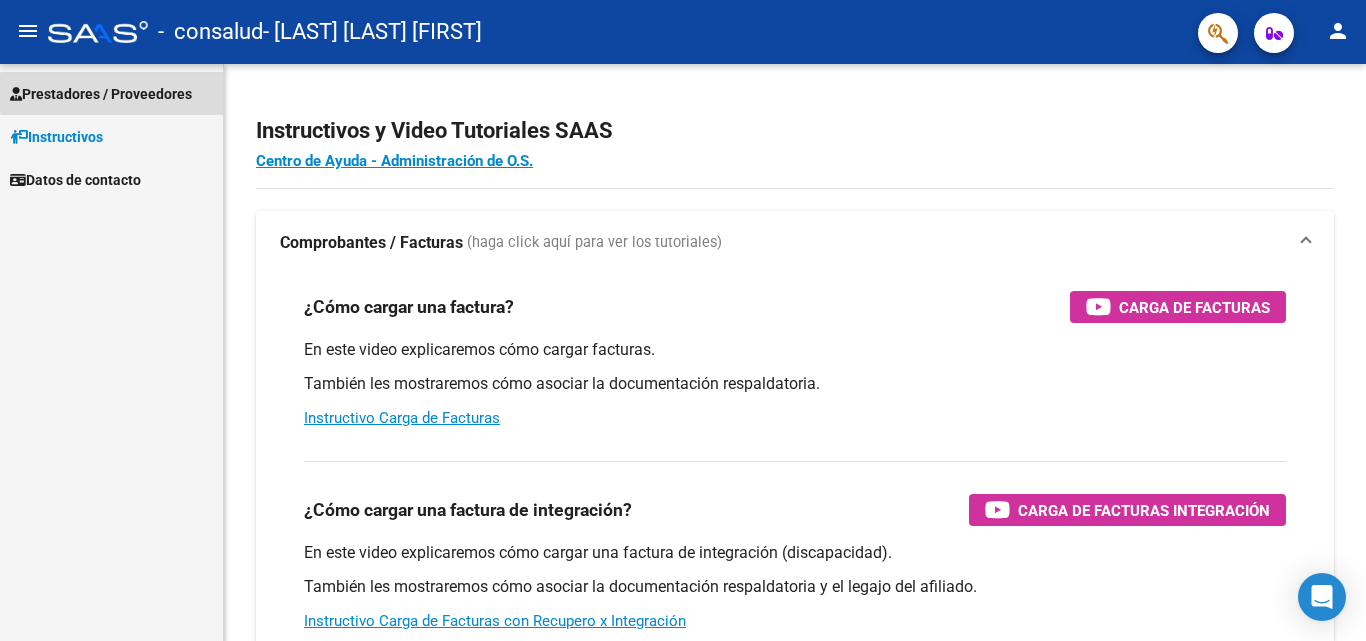 click on "Prestadores / Proveedores" at bounding box center [101, 94] 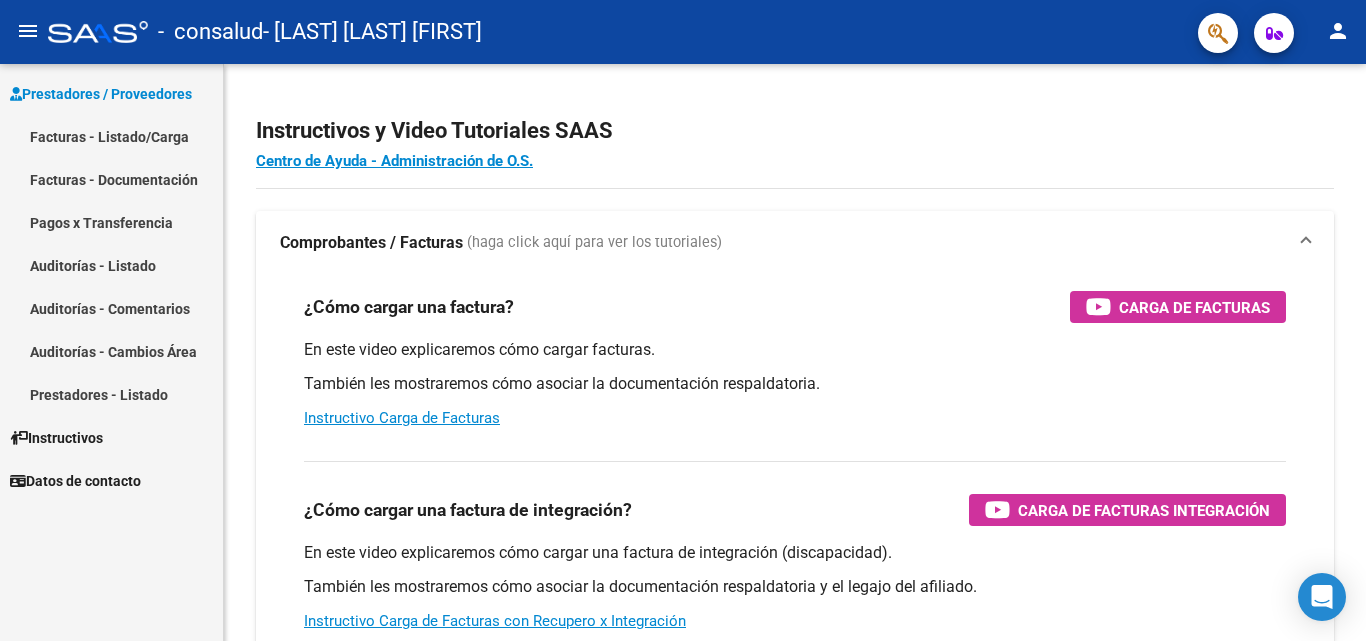 click on "Facturas - Listado/Carga" at bounding box center (111, 136) 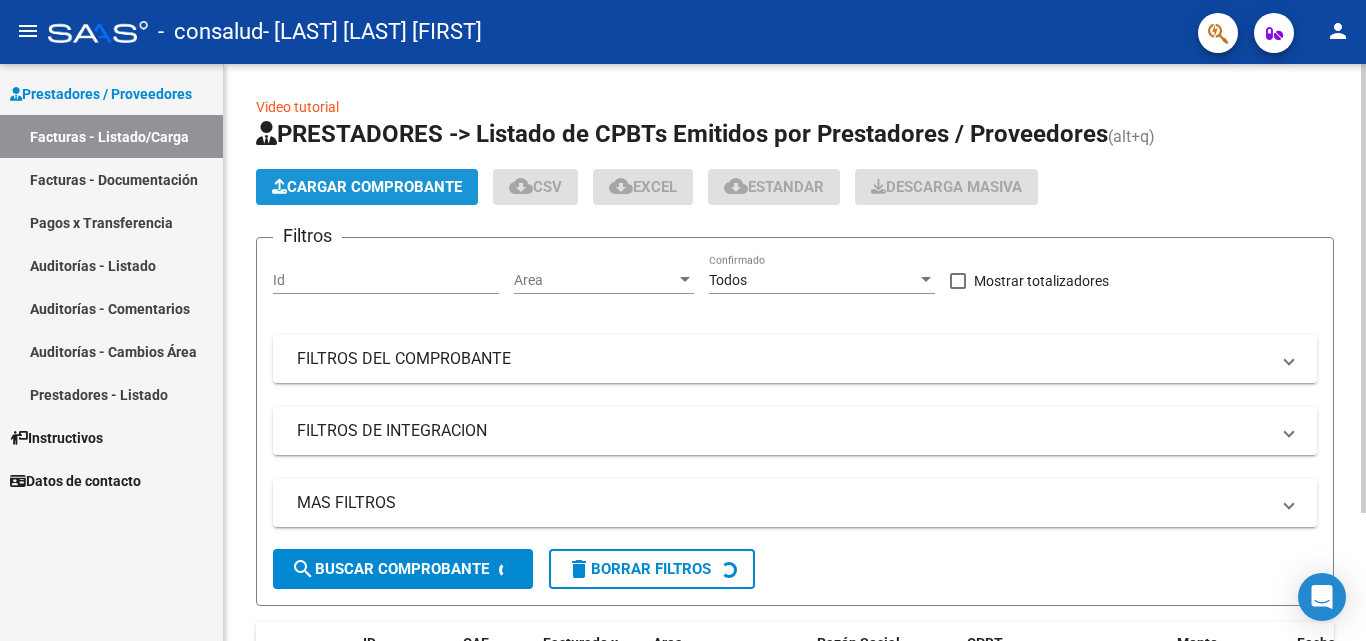 click on "Cargar Comprobante" 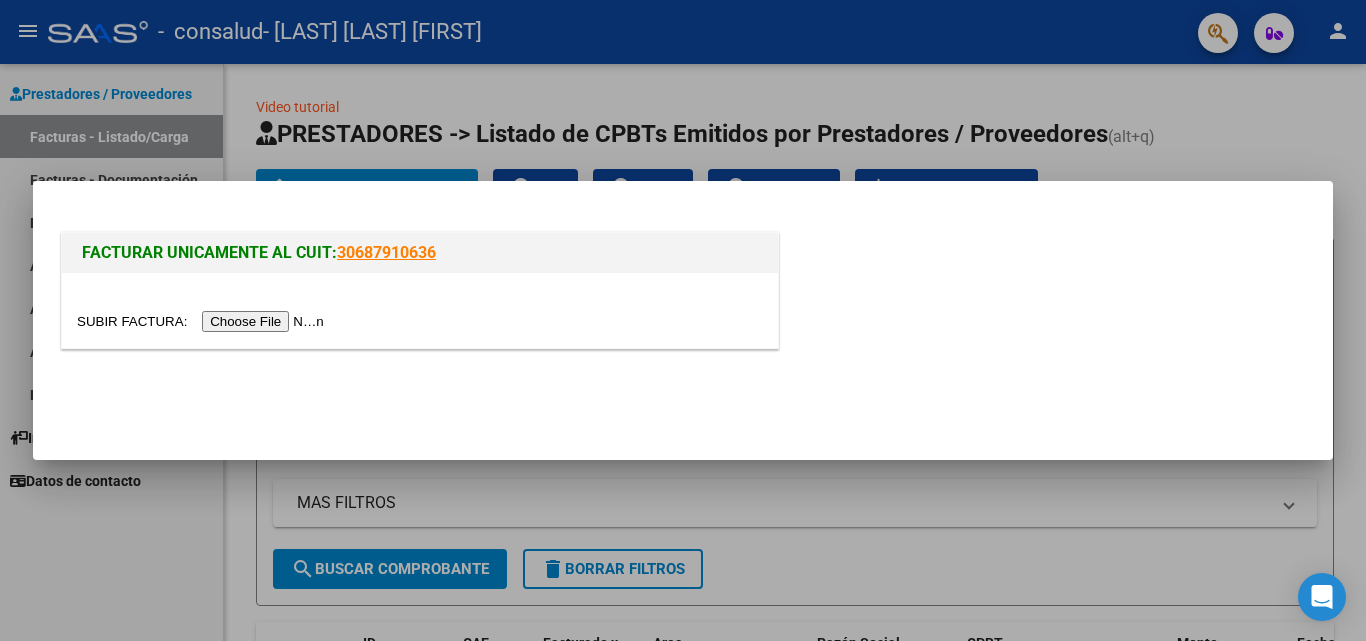click at bounding box center (683, 320) 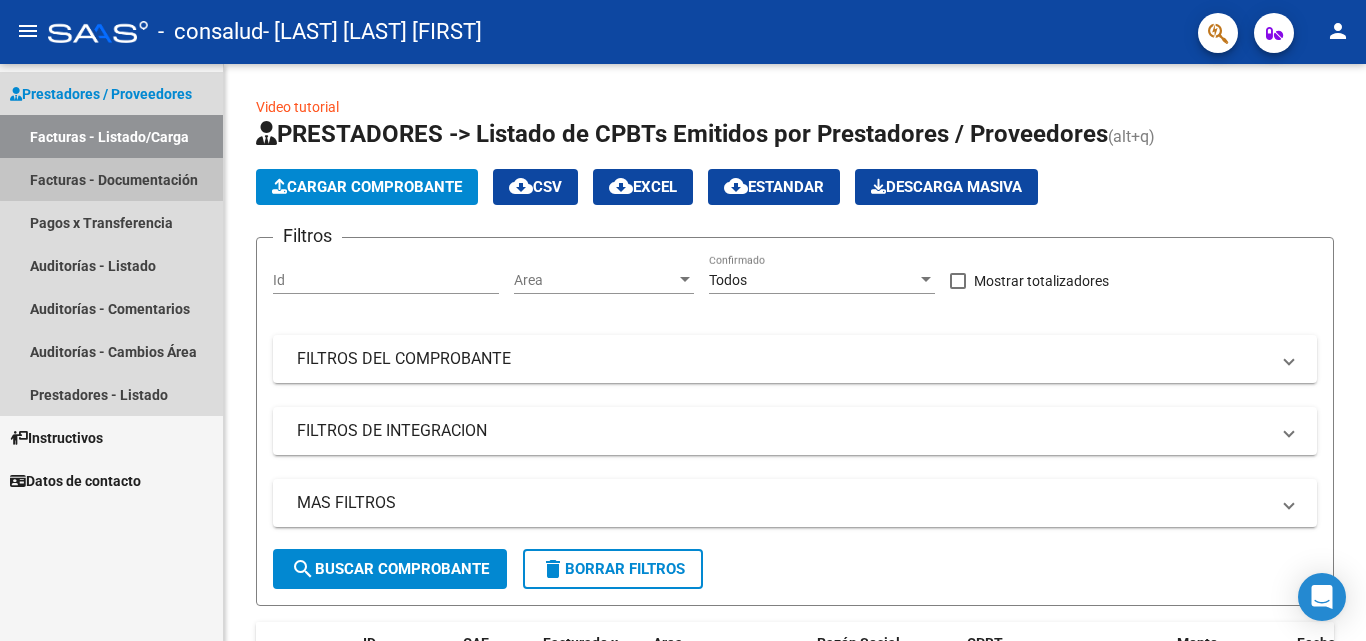 click on "Facturas - Documentación" at bounding box center [111, 179] 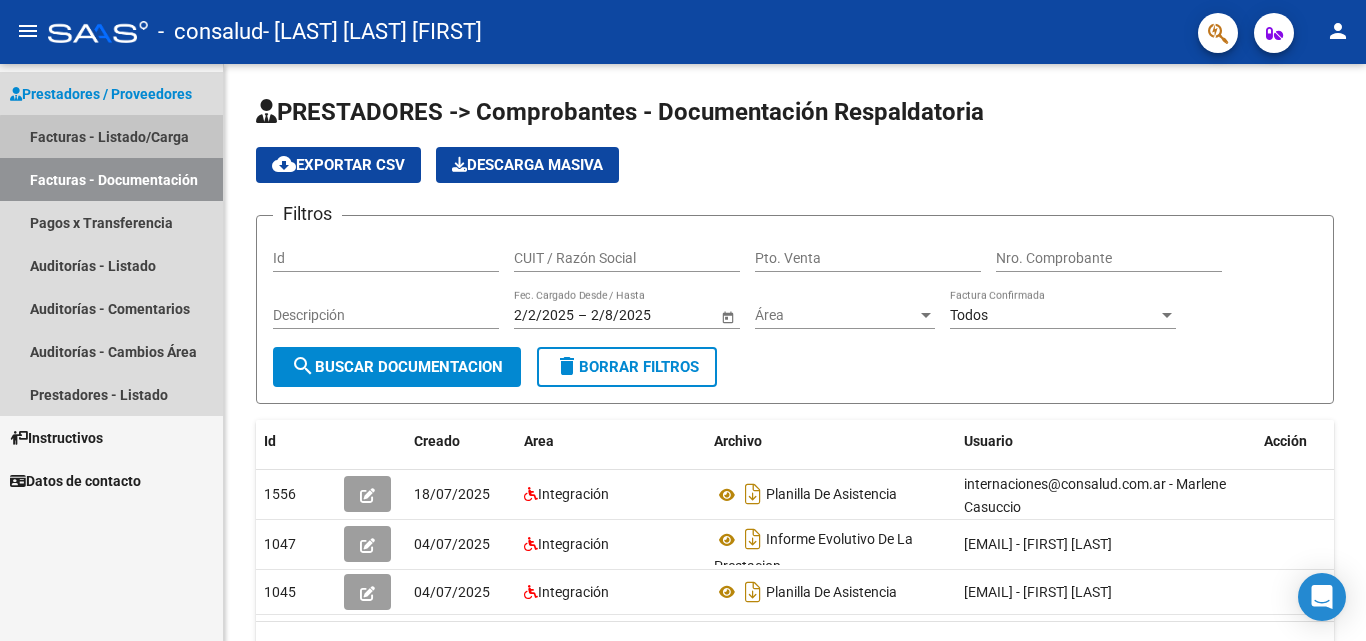 click on "Facturas - Listado/Carga" at bounding box center [111, 136] 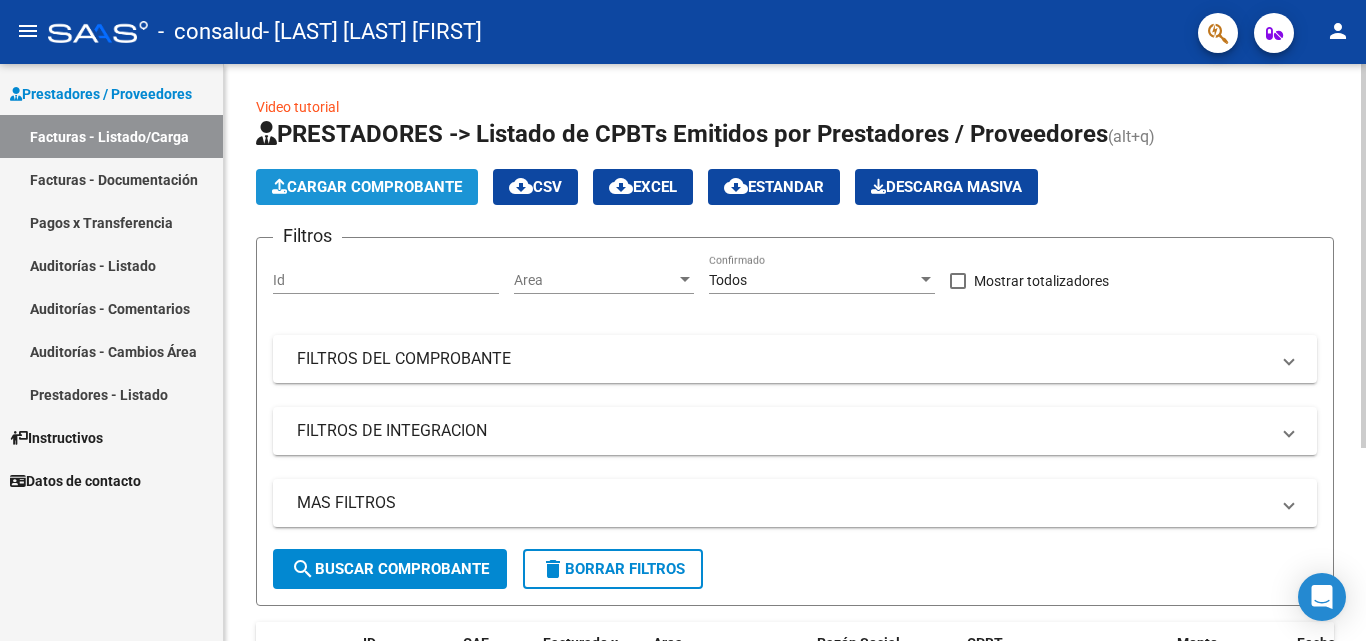 click on "Cargar Comprobante" 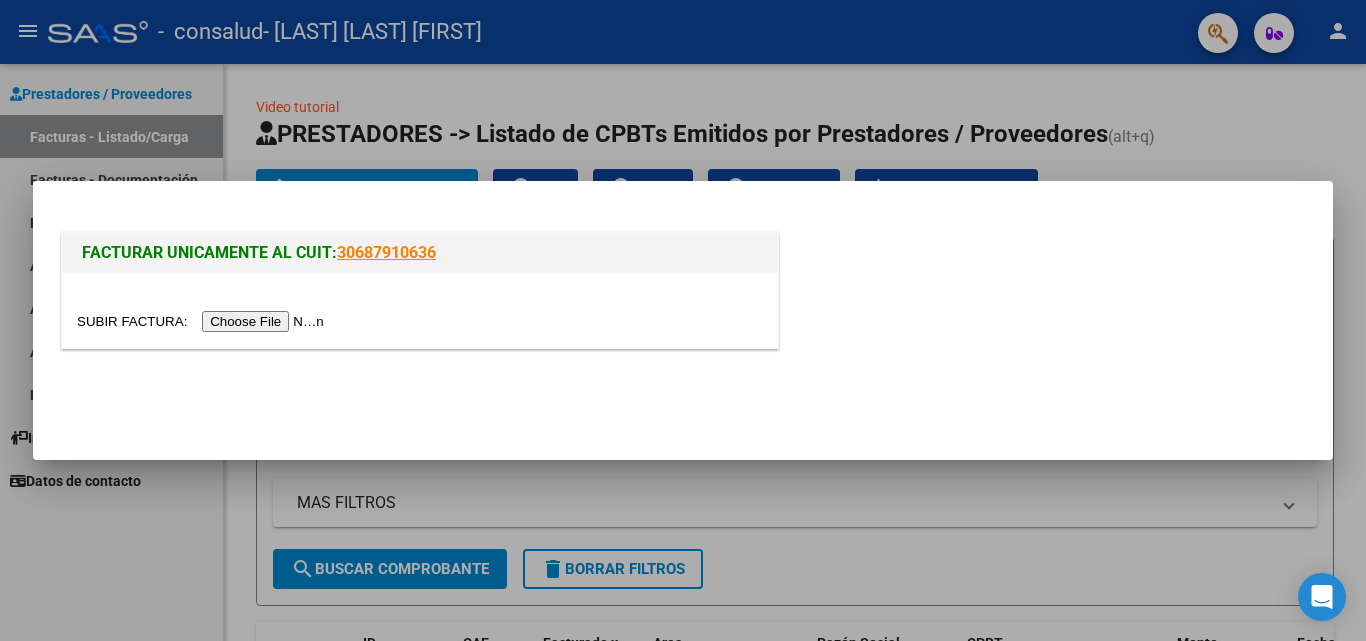 click at bounding box center (203, 321) 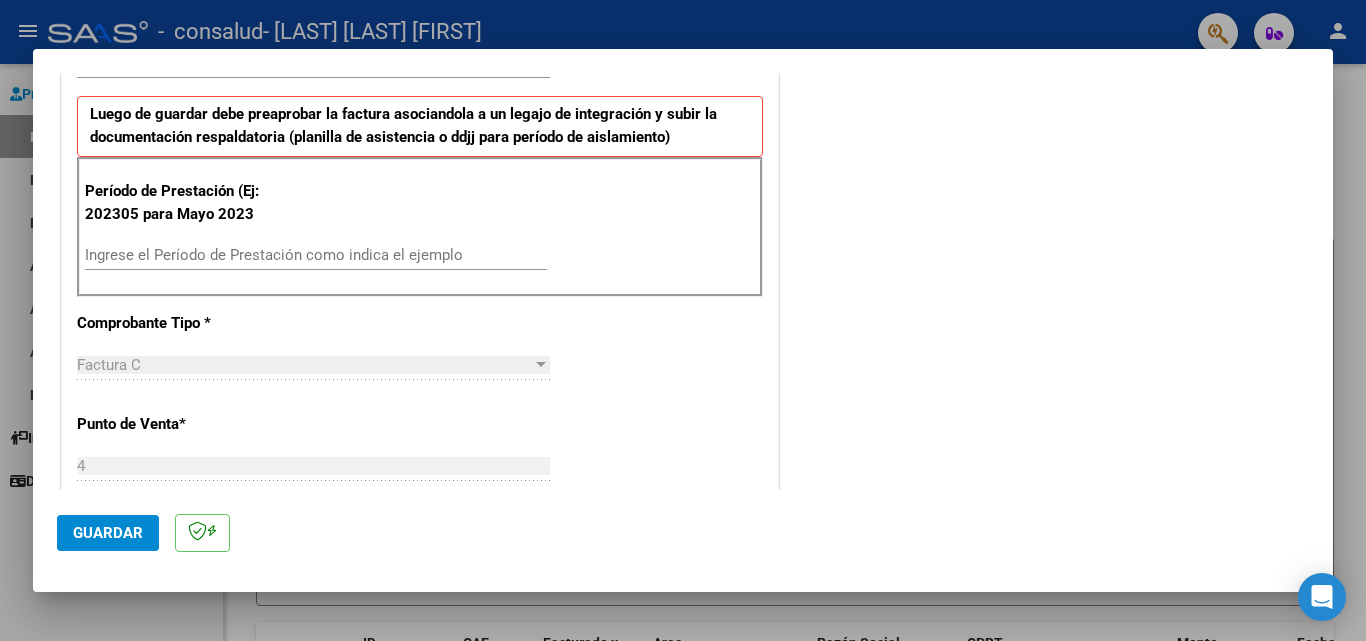 scroll, scrollTop: 533, scrollLeft: 0, axis: vertical 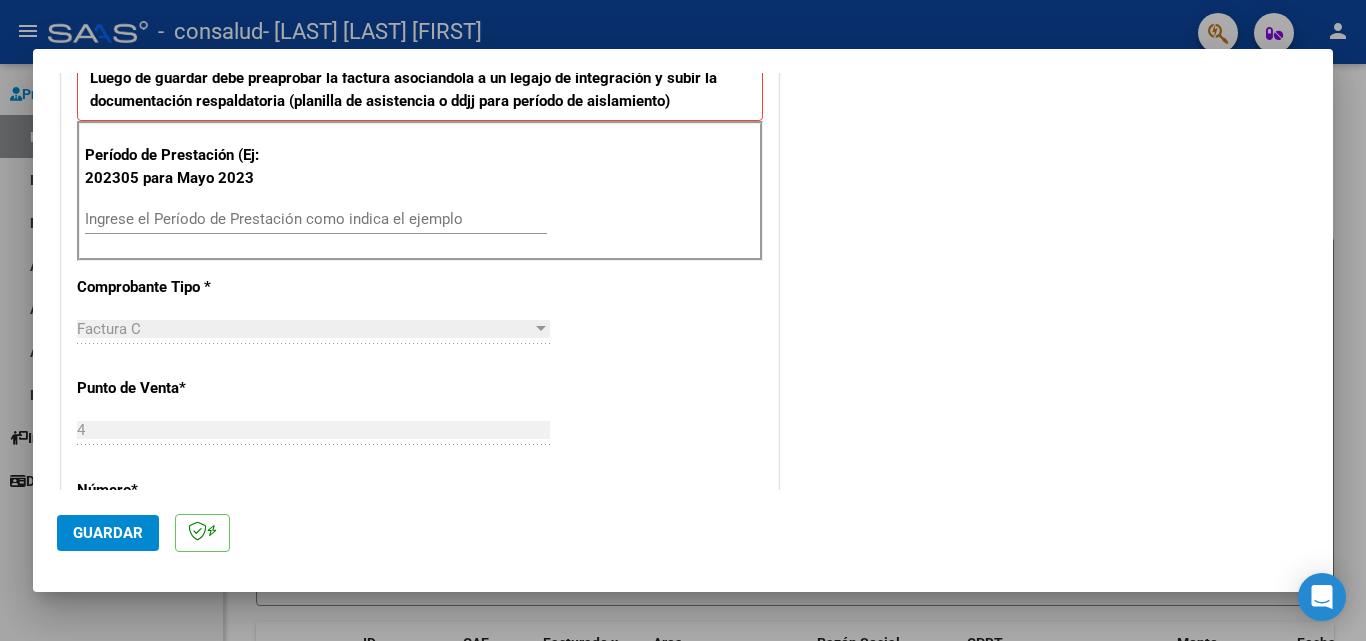 click on "Ingrese el Período de Prestación como indica el ejemplo" at bounding box center [316, 219] 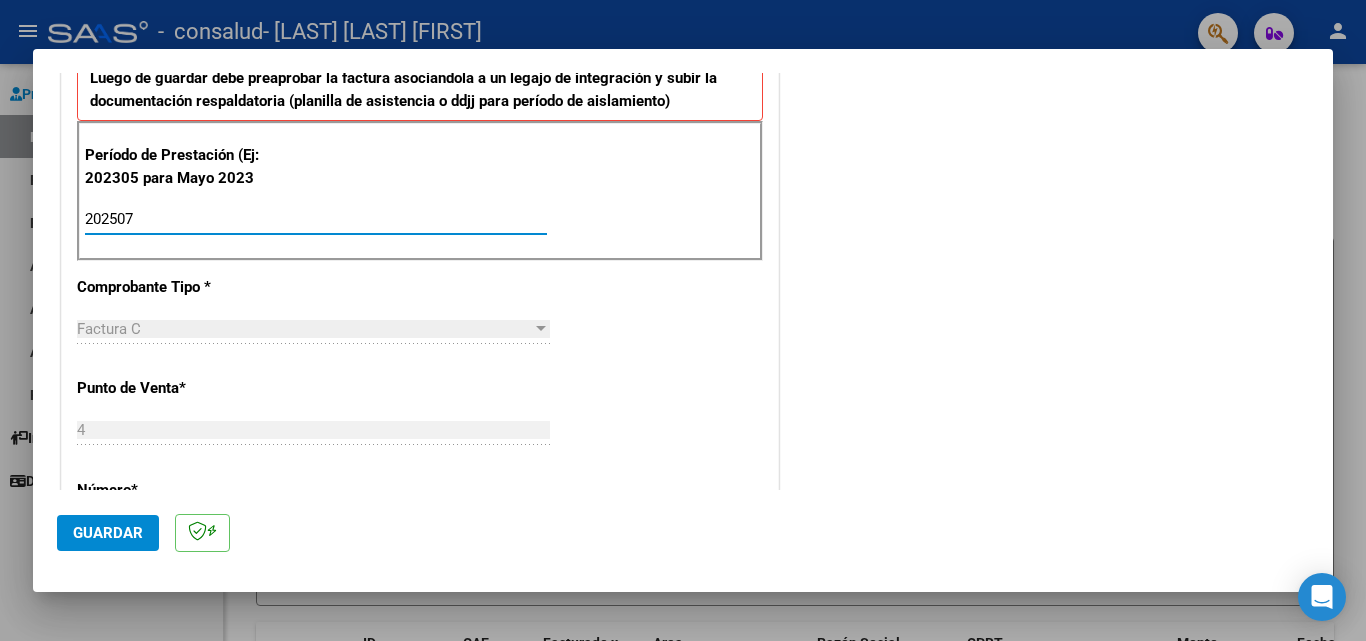type on "202507" 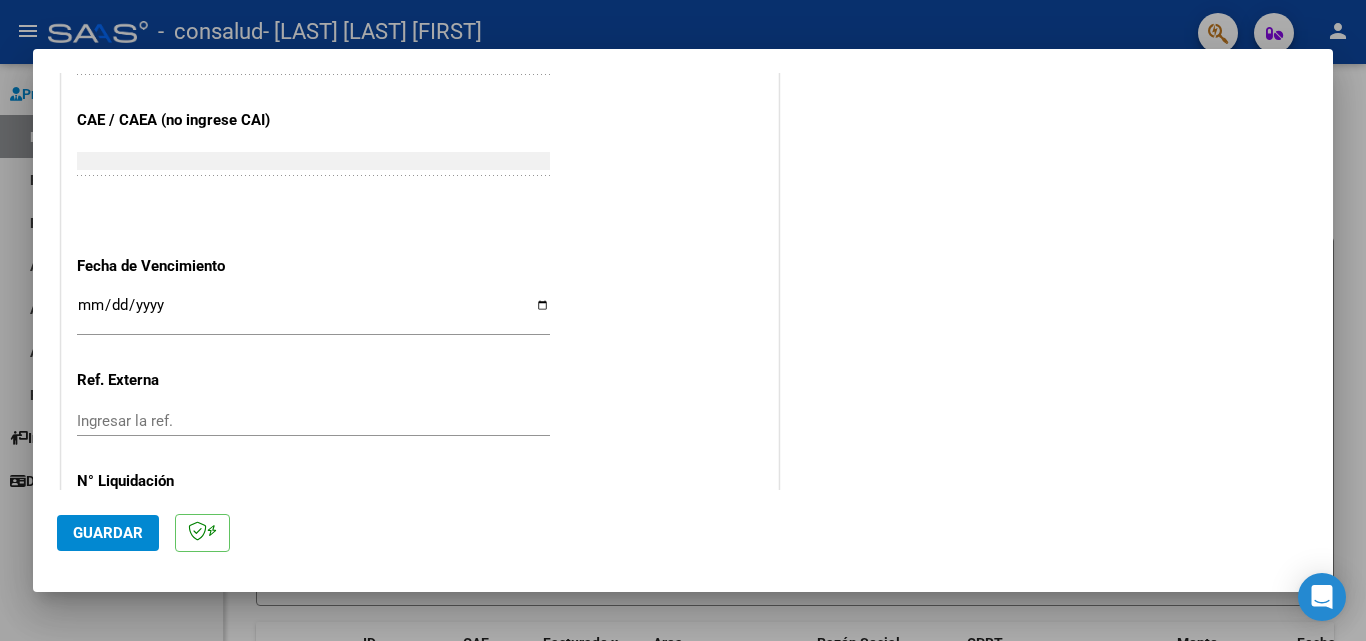 scroll, scrollTop: 1305, scrollLeft: 0, axis: vertical 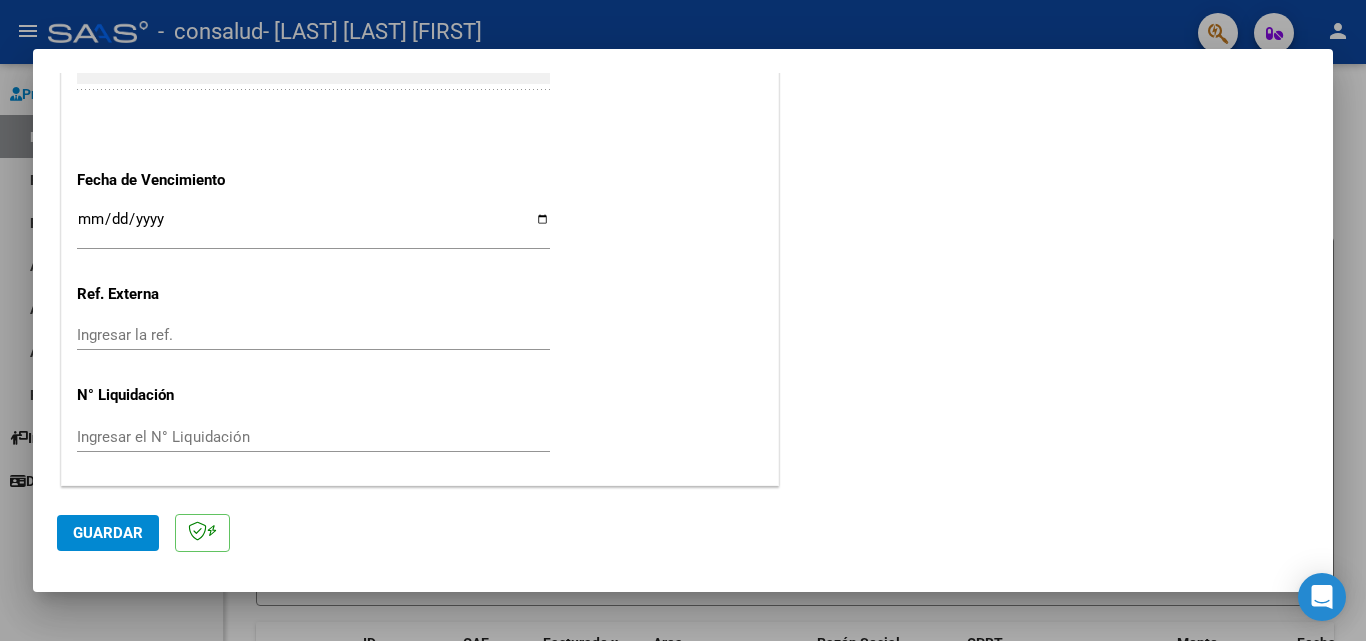 click on "Ingresar la fecha" at bounding box center (313, 227) 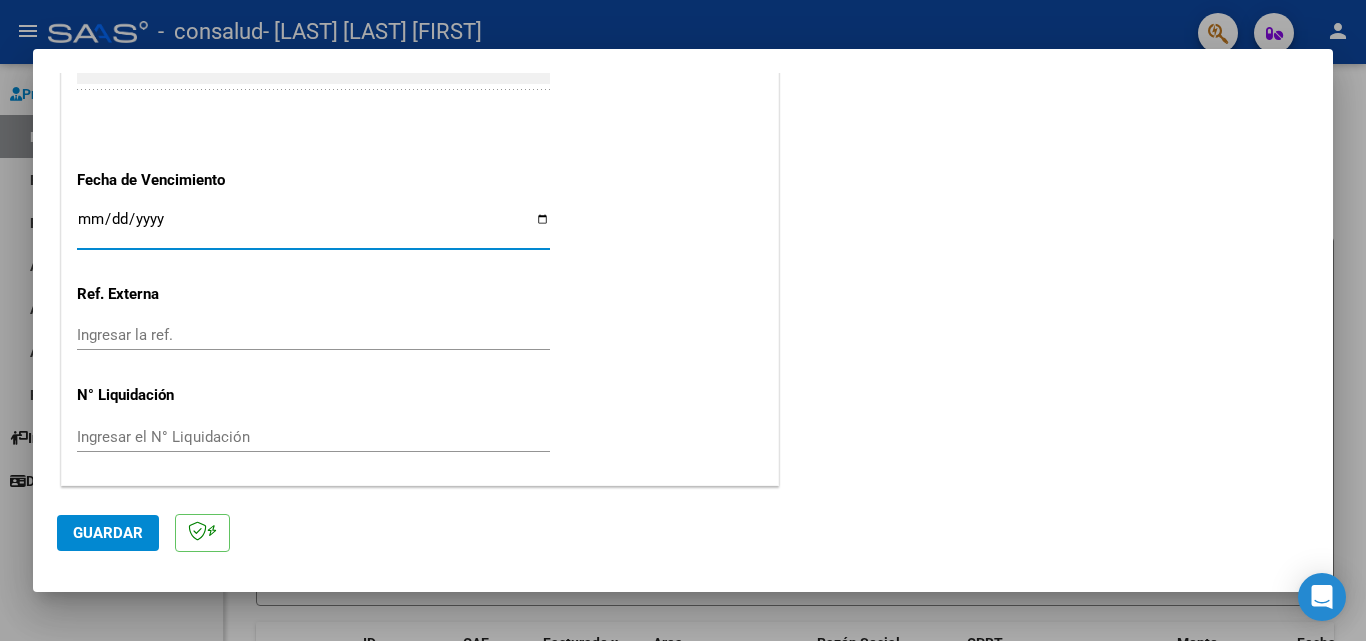 click on "COMENTARIOS Comentarios del Prestador / Gerenciador:" at bounding box center (1046, -360) 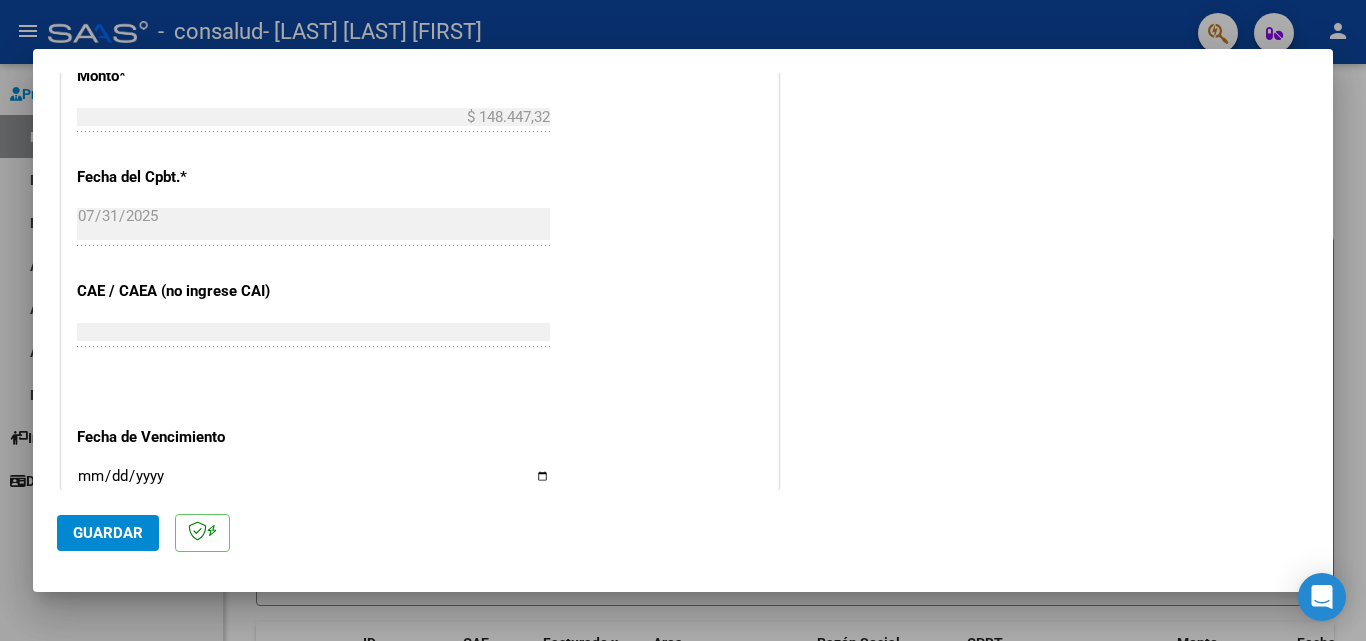 scroll, scrollTop: 1305, scrollLeft: 0, axis: vertical 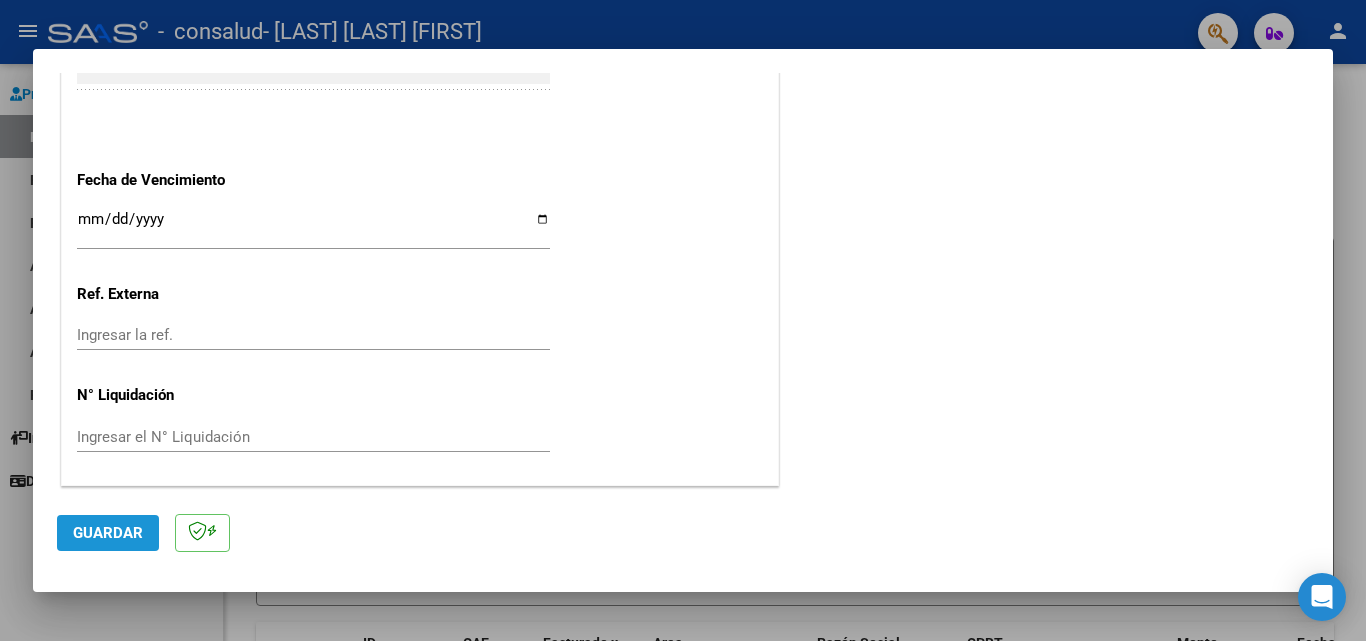click on "Guardar" 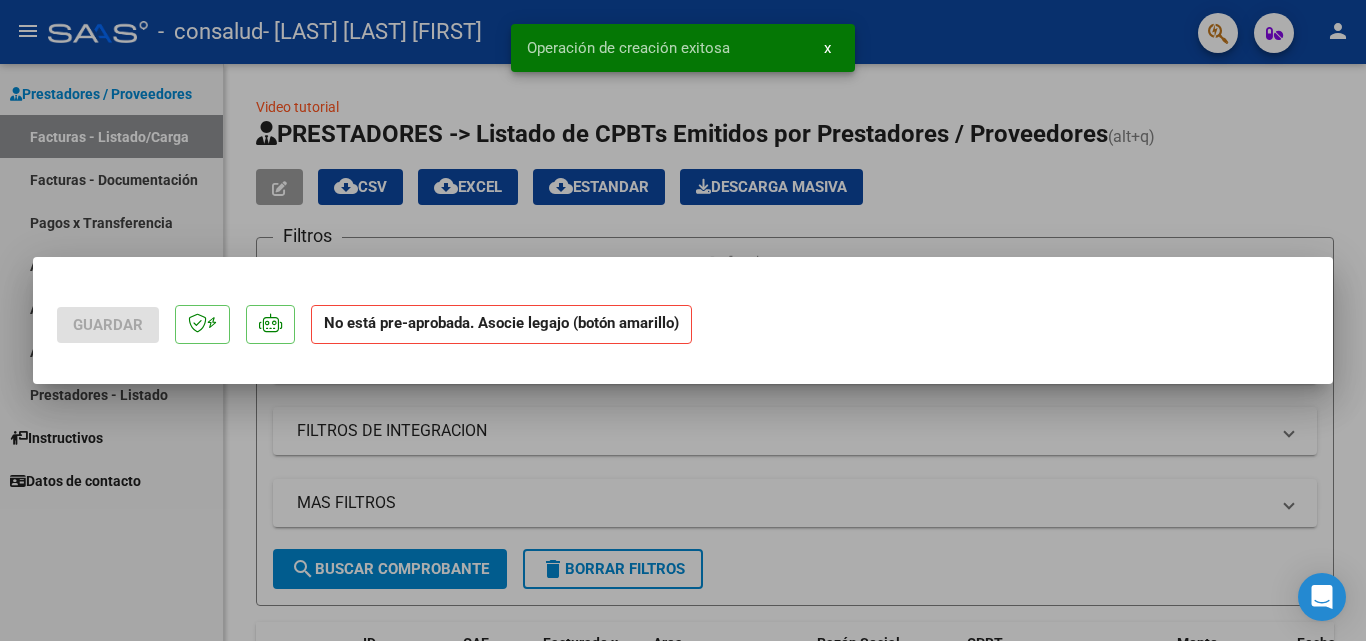 scroll, scrollTop: 0, scrollLeft: 0, axis: both 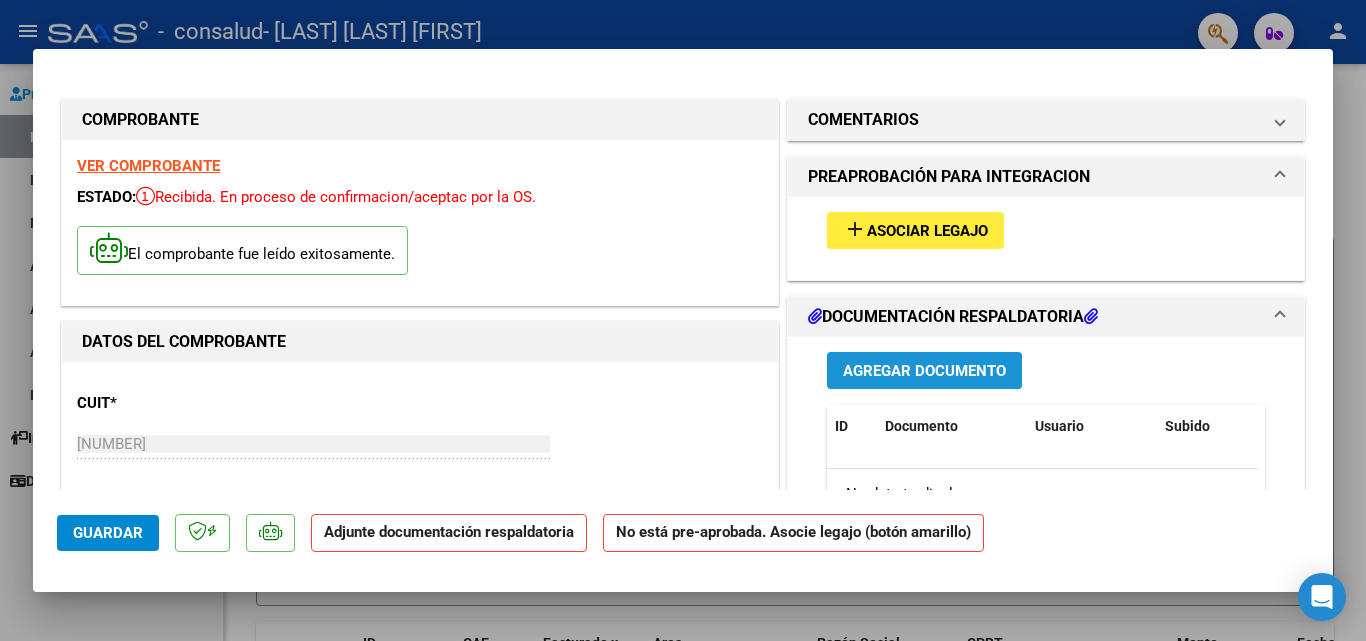 click on "Agregar Documento" at bounding box center (924, 371) 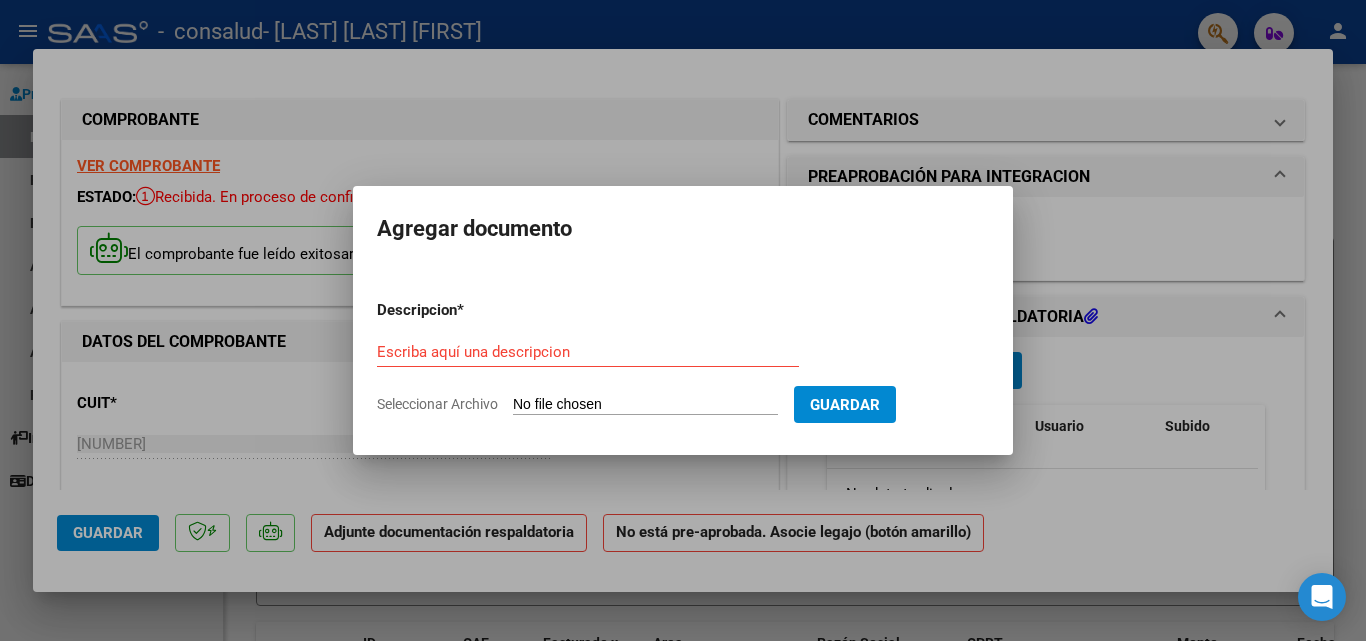 click on "Seleccionar Archivo" at bounding box center [645, 405] 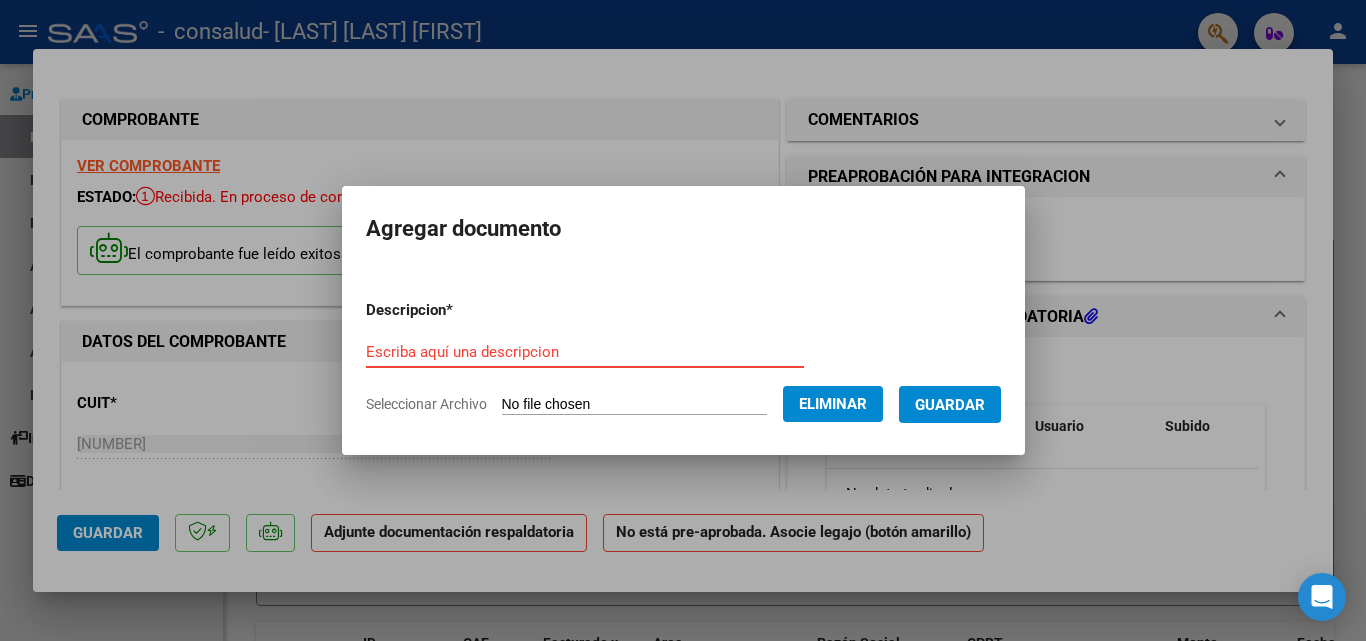 click on "Escriba aquí una descripcion" at bounding box center (585, 352) 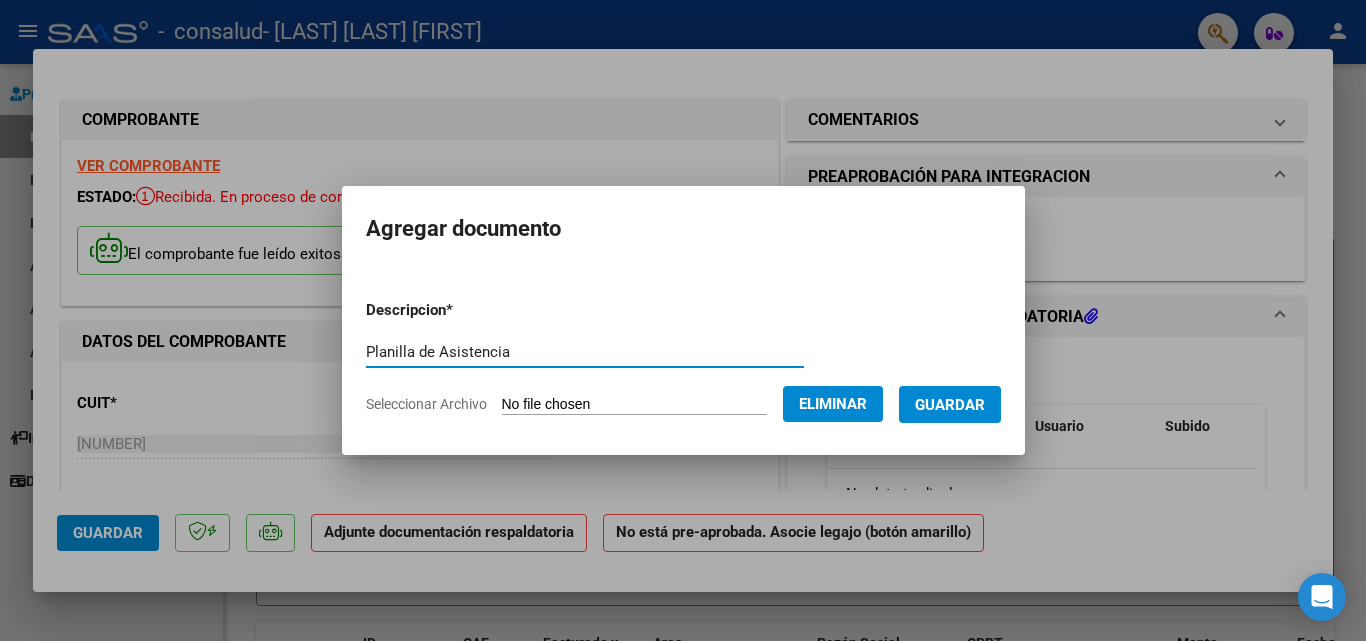 type on "Planilla de Asistencia" 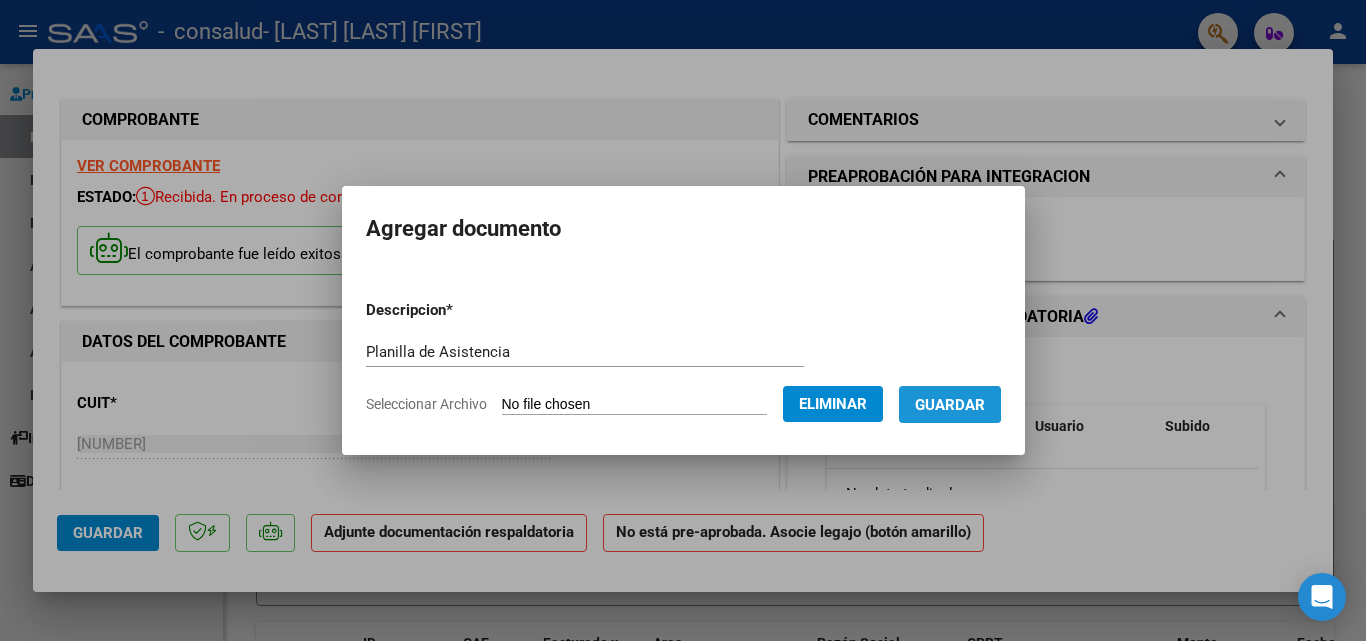 click on "Guardar" at bounding box center [950, 404] 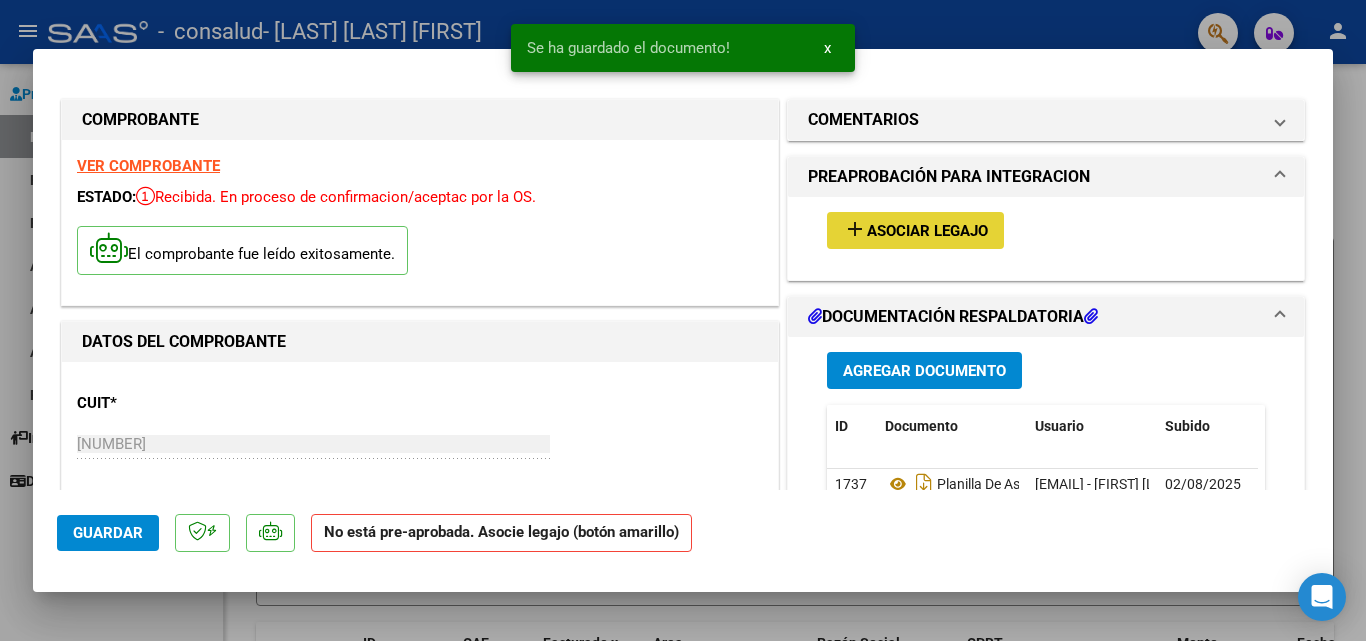 click on "add Asociar Legajo" at bounding box center (915, 230) 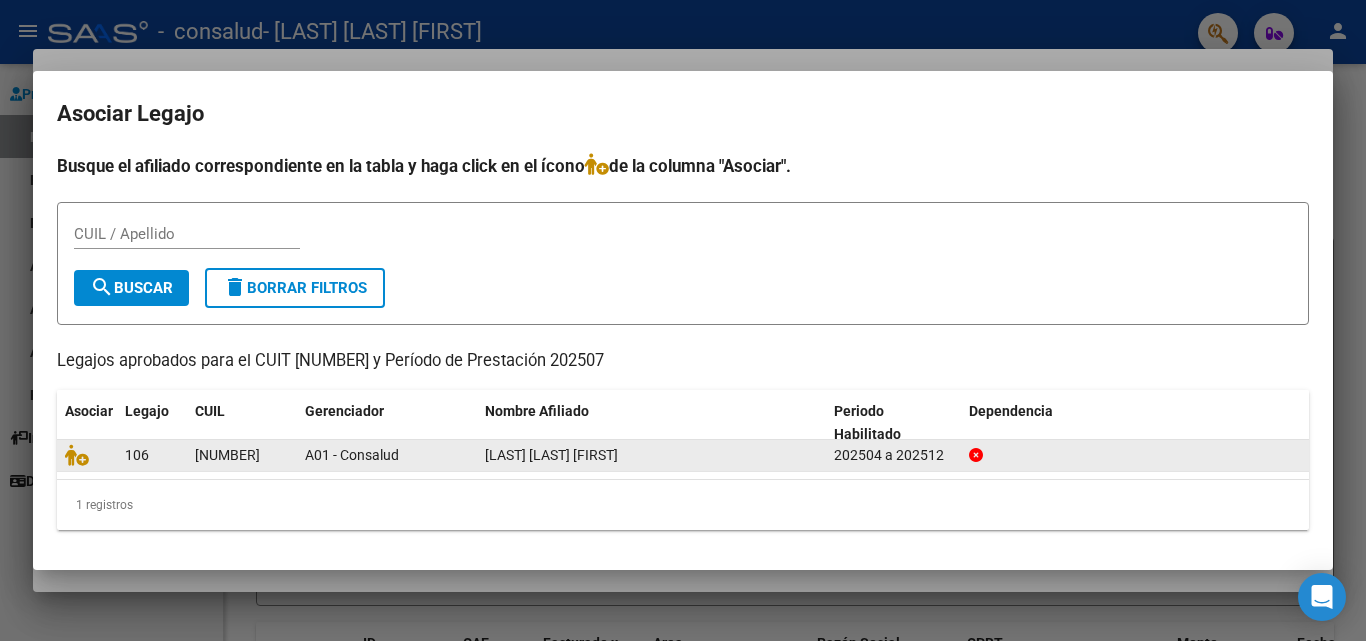 click on "[LAST] [LAST] [FIRST]" 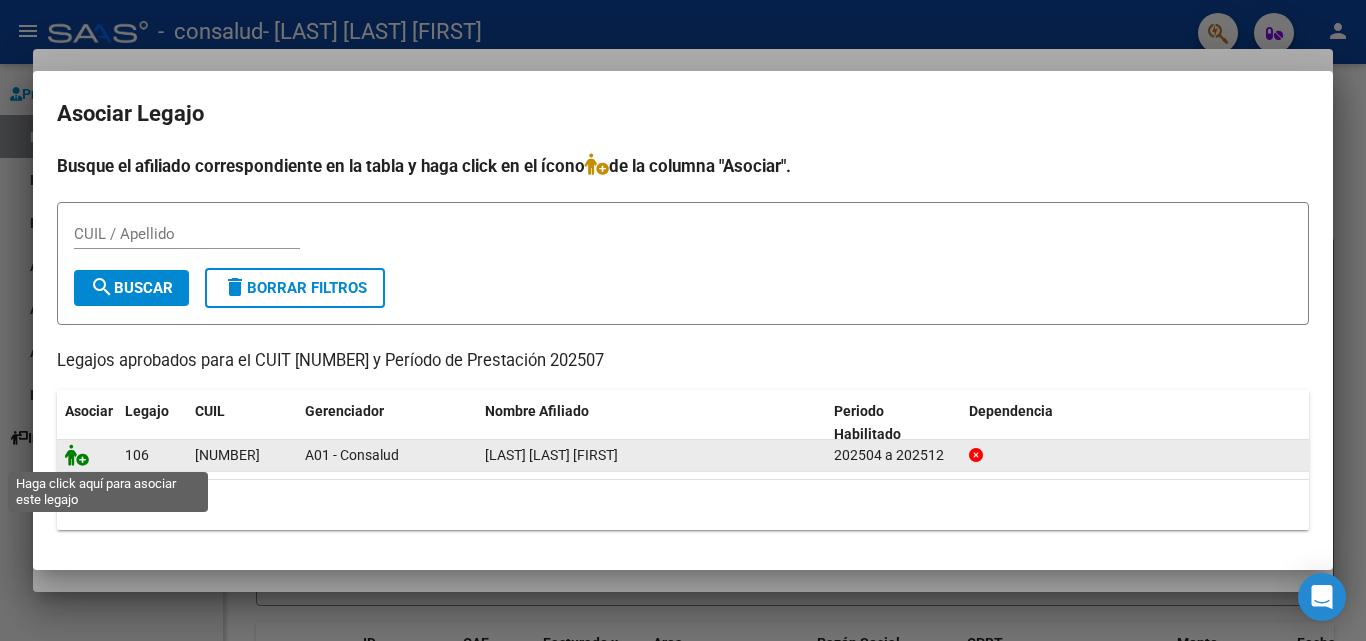 click 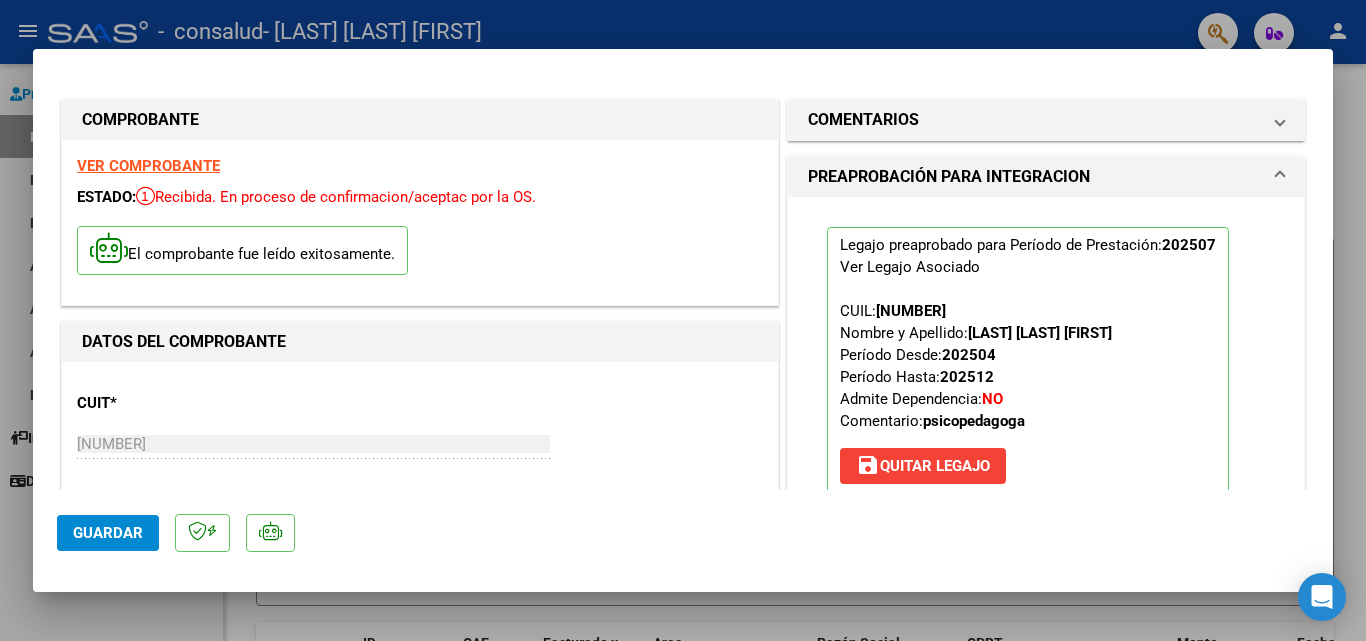 click on "Guardar" 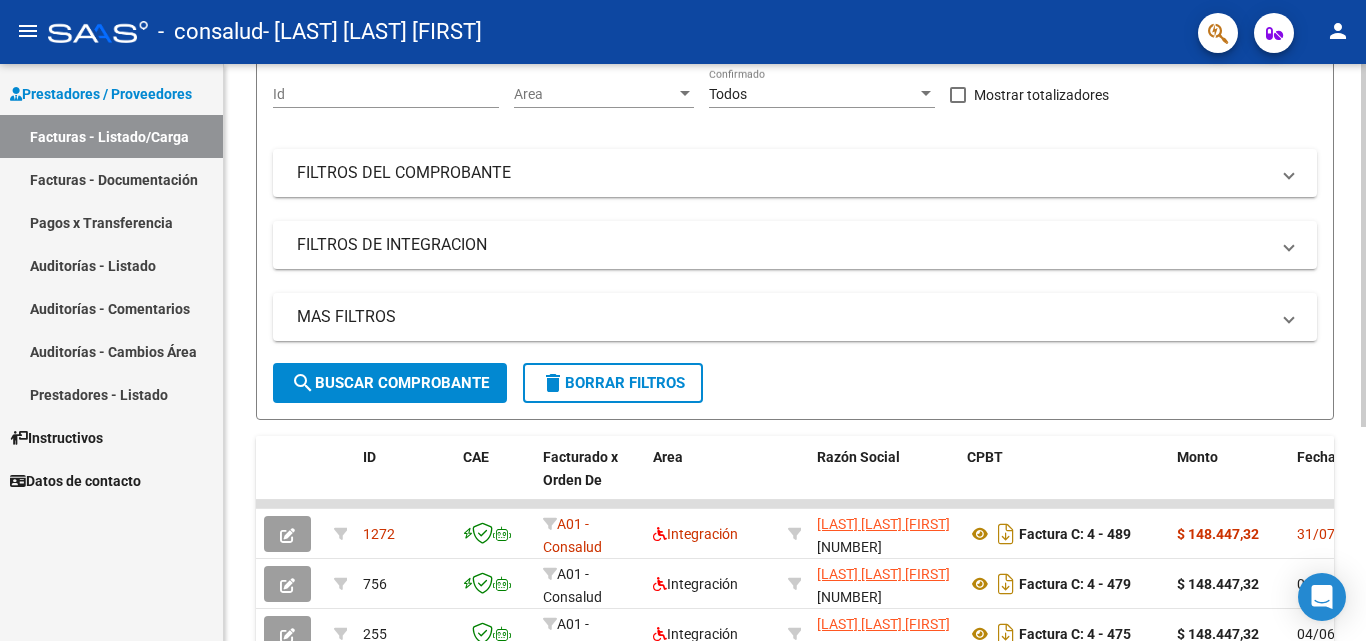 scroll, scrollTop: 341, scrollLeft: 0, axis: vertical 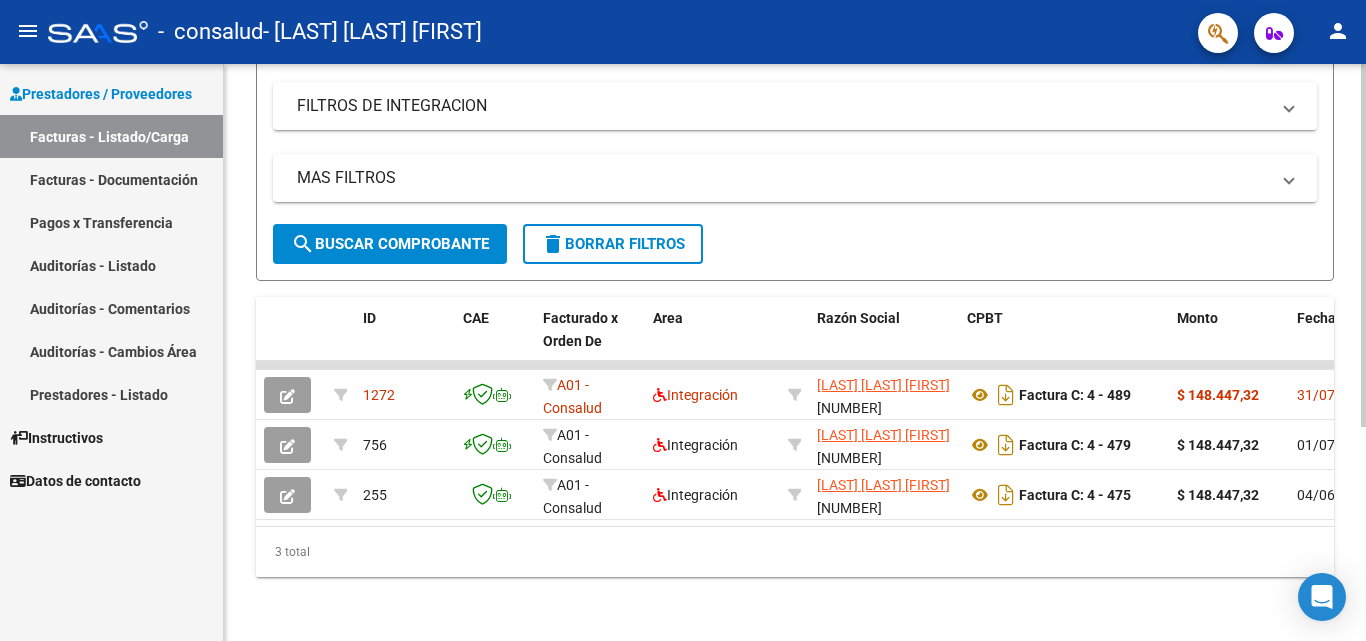 click 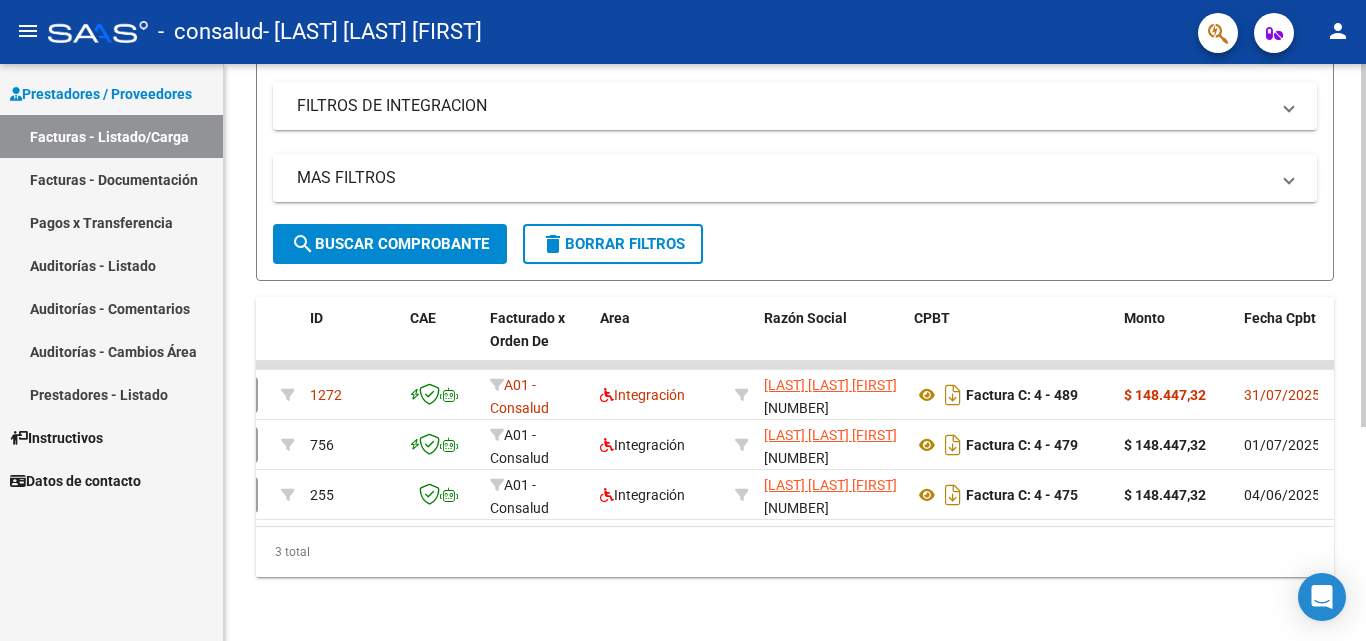 scroll, scrollTop: 0, scrollLeft: 0, axis: both 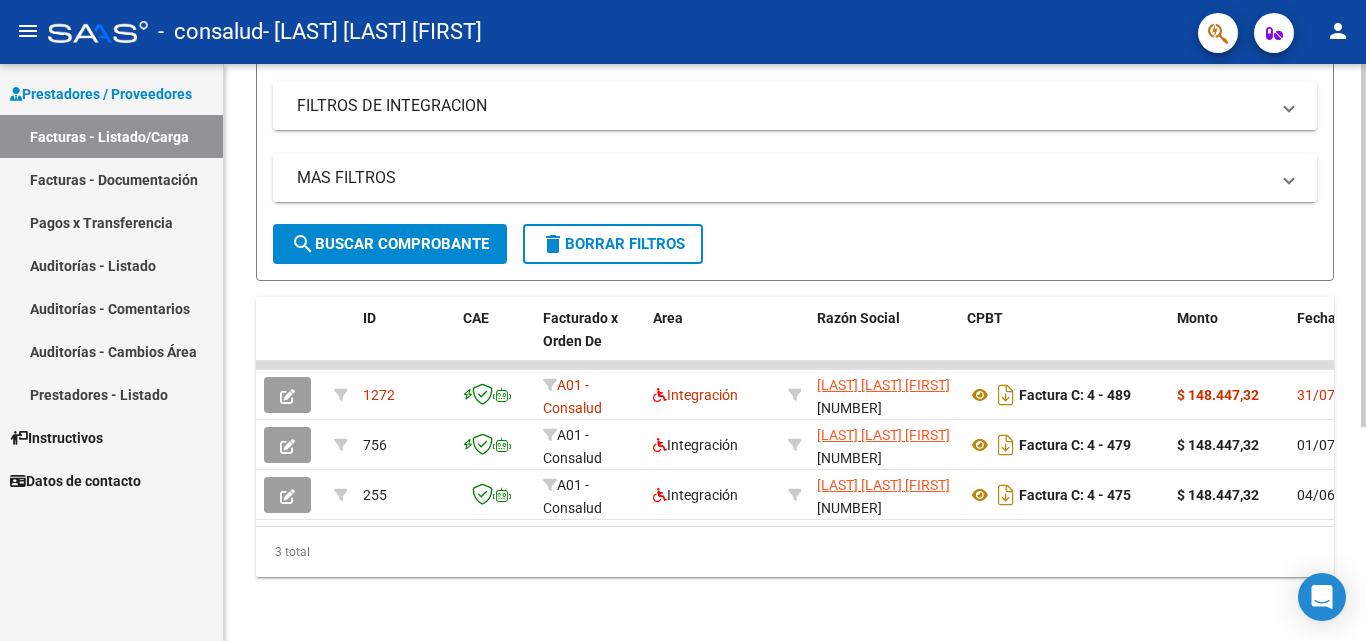 click on "MAS FILTROS" at bounding box center [795, 178] 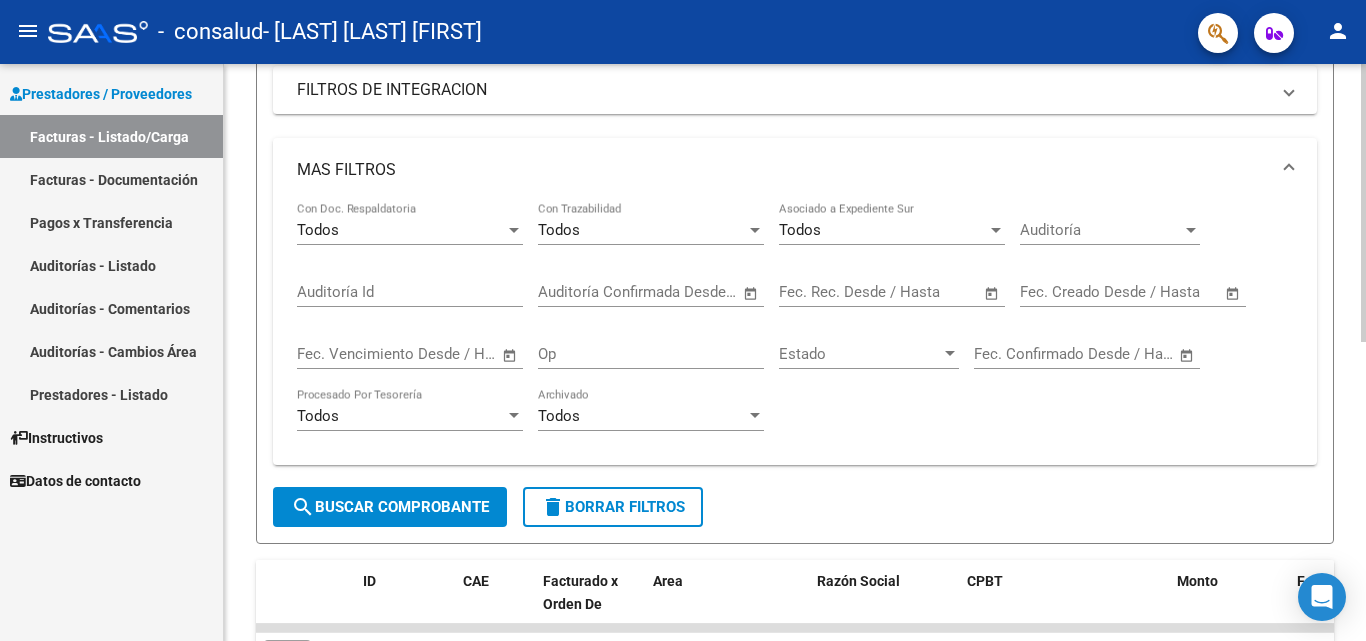 click on "Todos Con Doc. Respaldatoria" at bounding box center (417, 230) 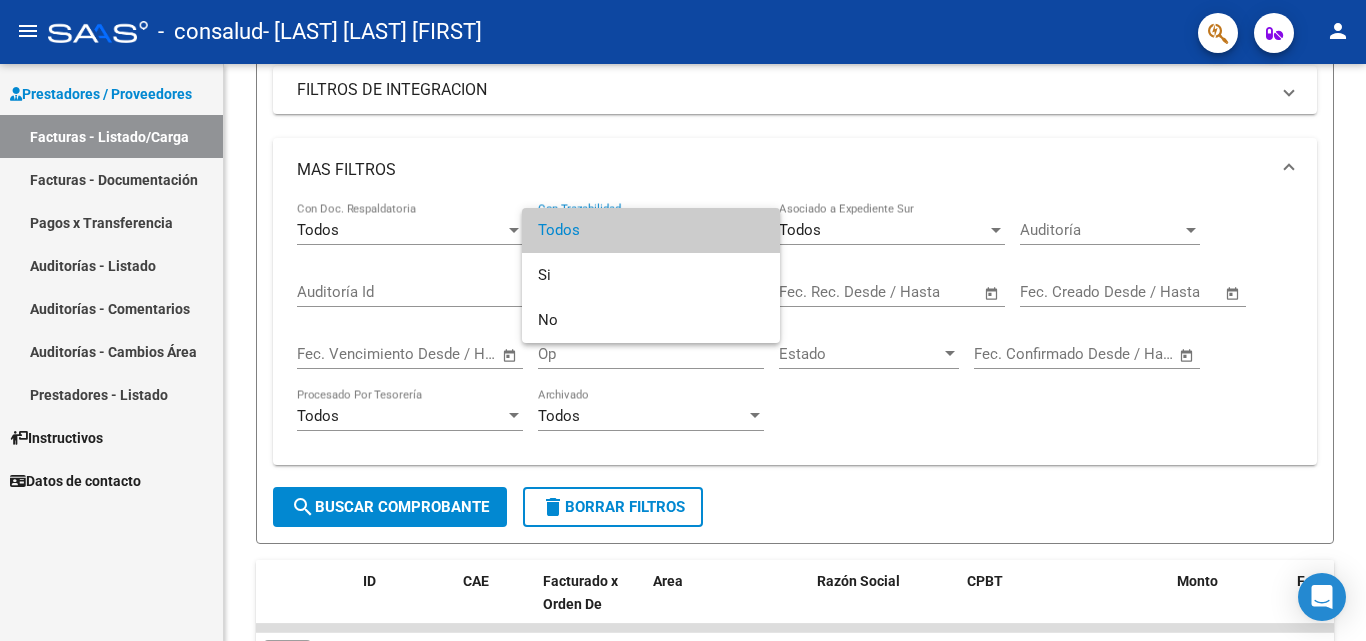 click at bounding box center [683, 320] 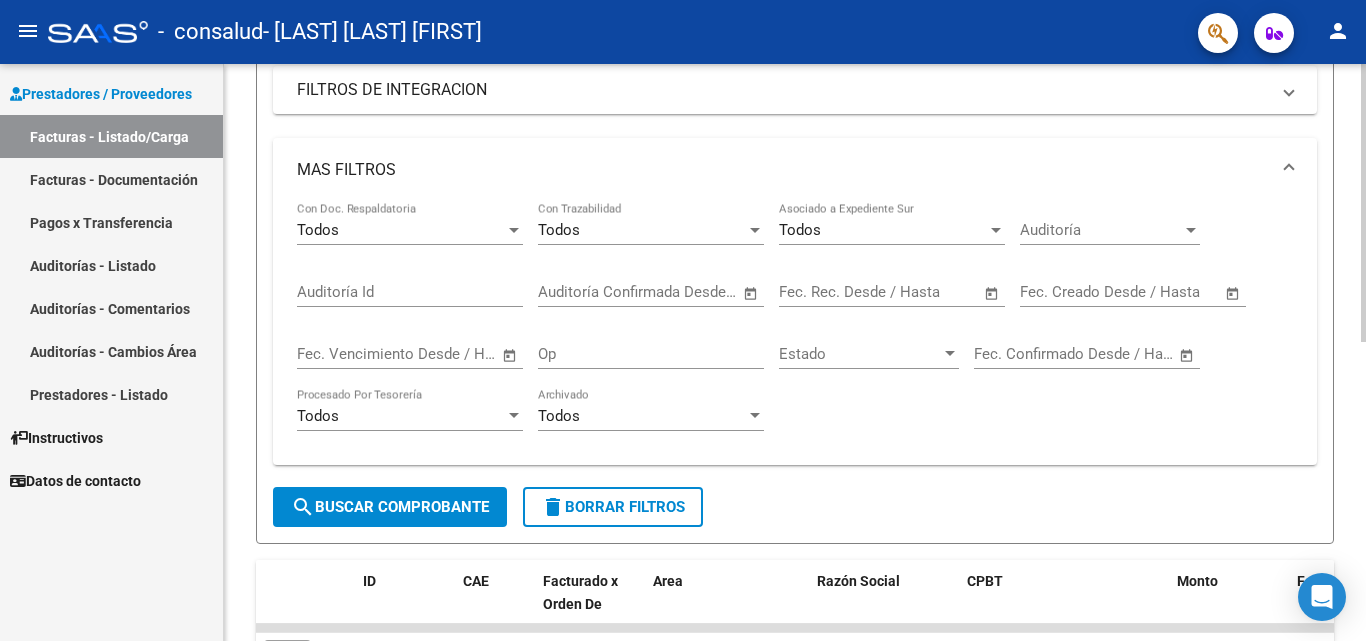 click on "Auditoría Auditoría" 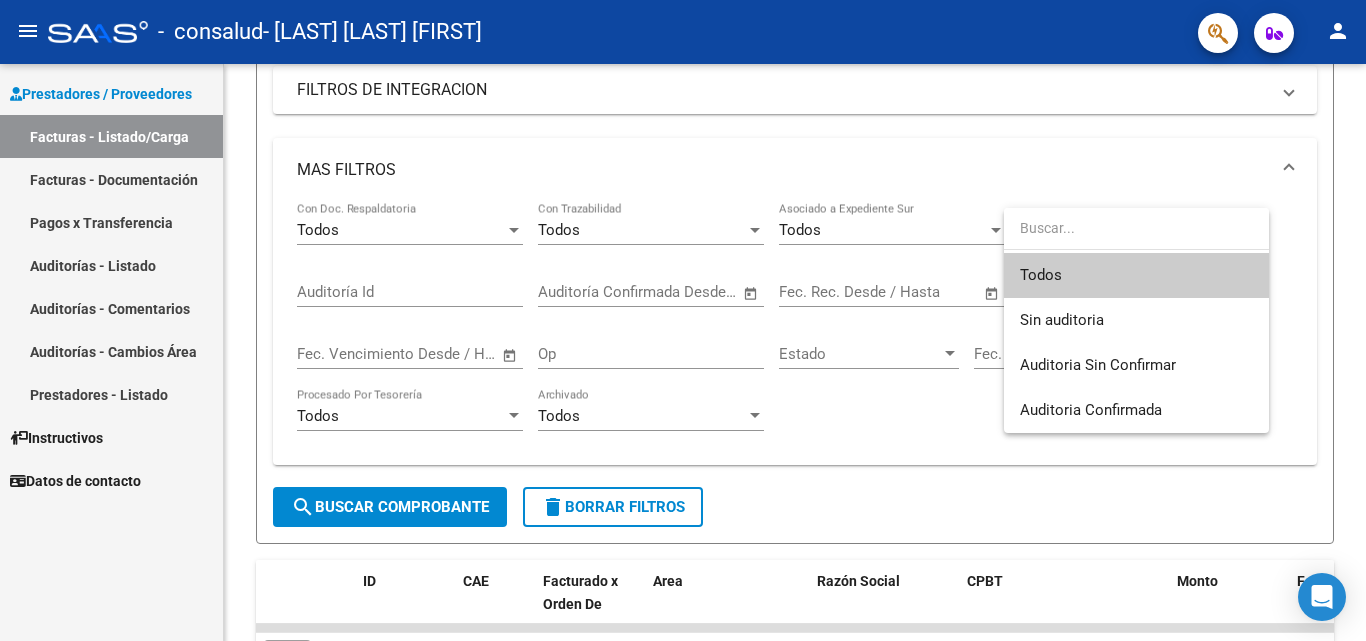 click at bounding box center (683, 320) 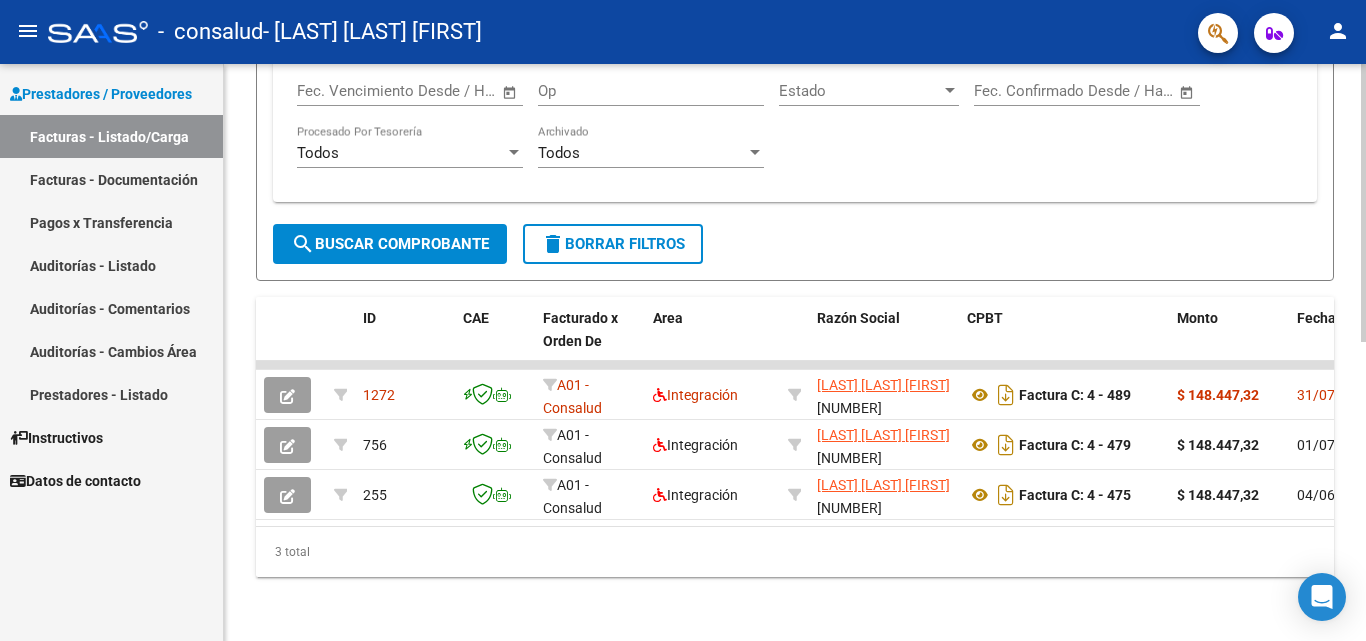scroll, scrollTop: 620, scrollLeft: 0, axis: vertical 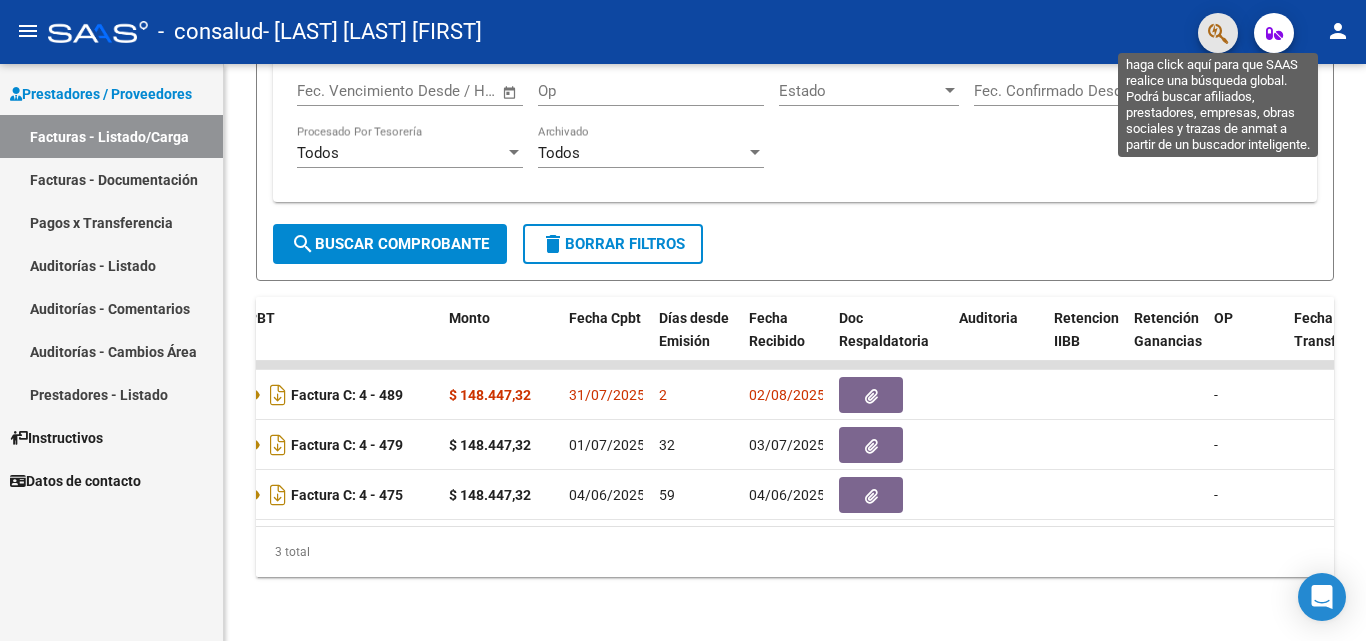 click 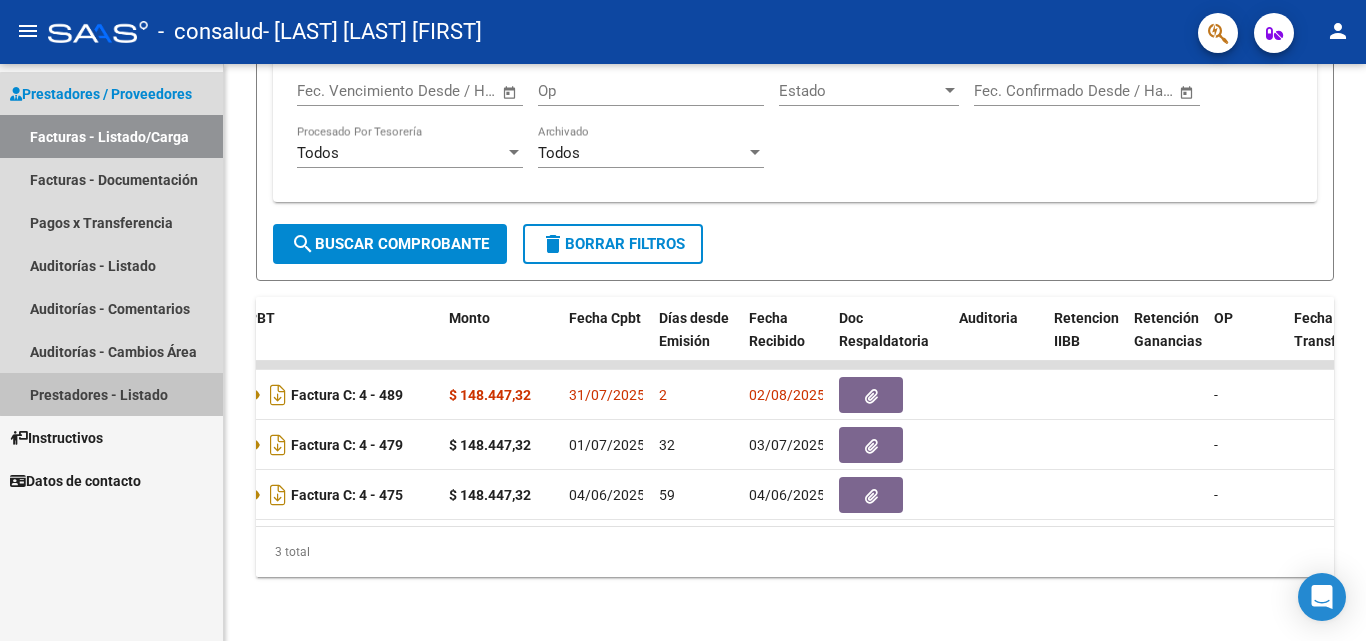 click on "Prestadores - Listado" at bounding box center [111, 394] 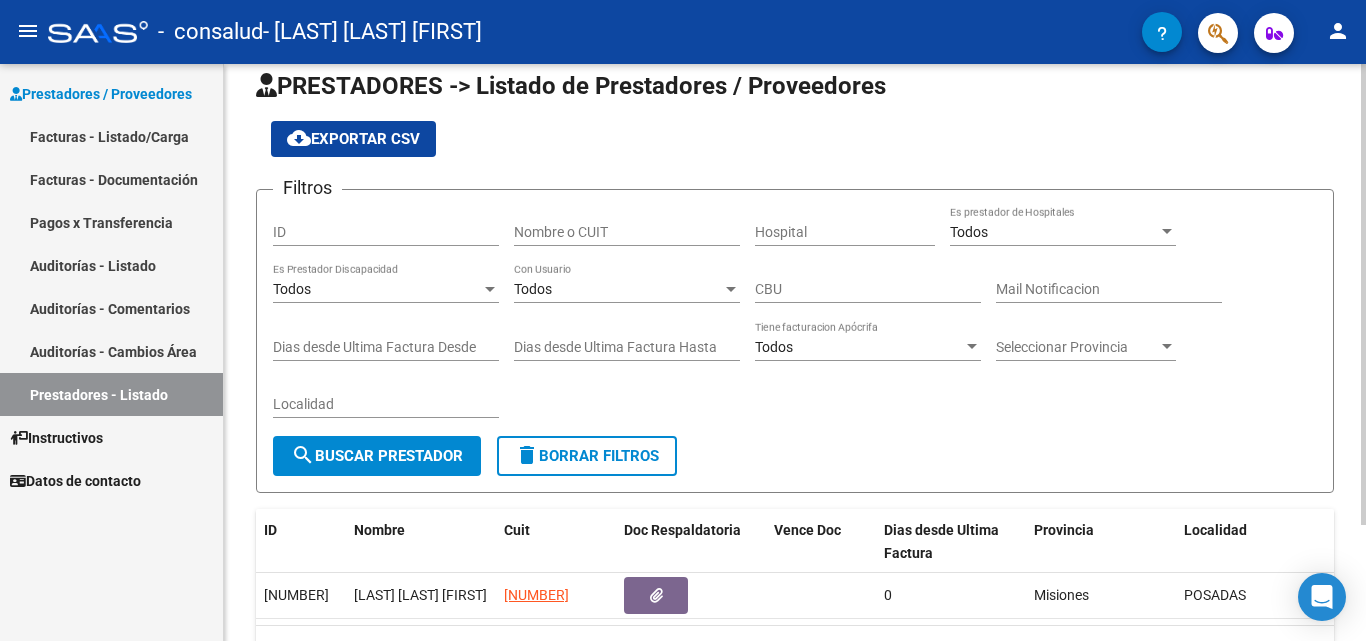 scroll, scrollTop: 0, scrollLeft: 0, axis: both 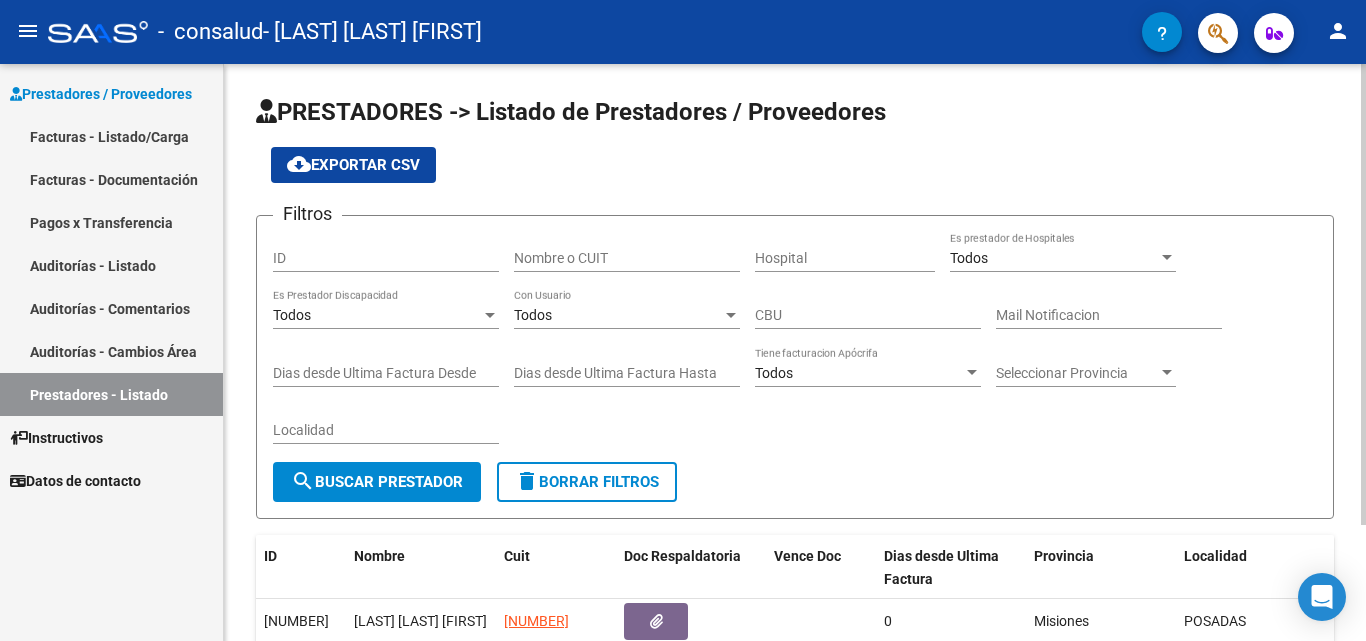 click 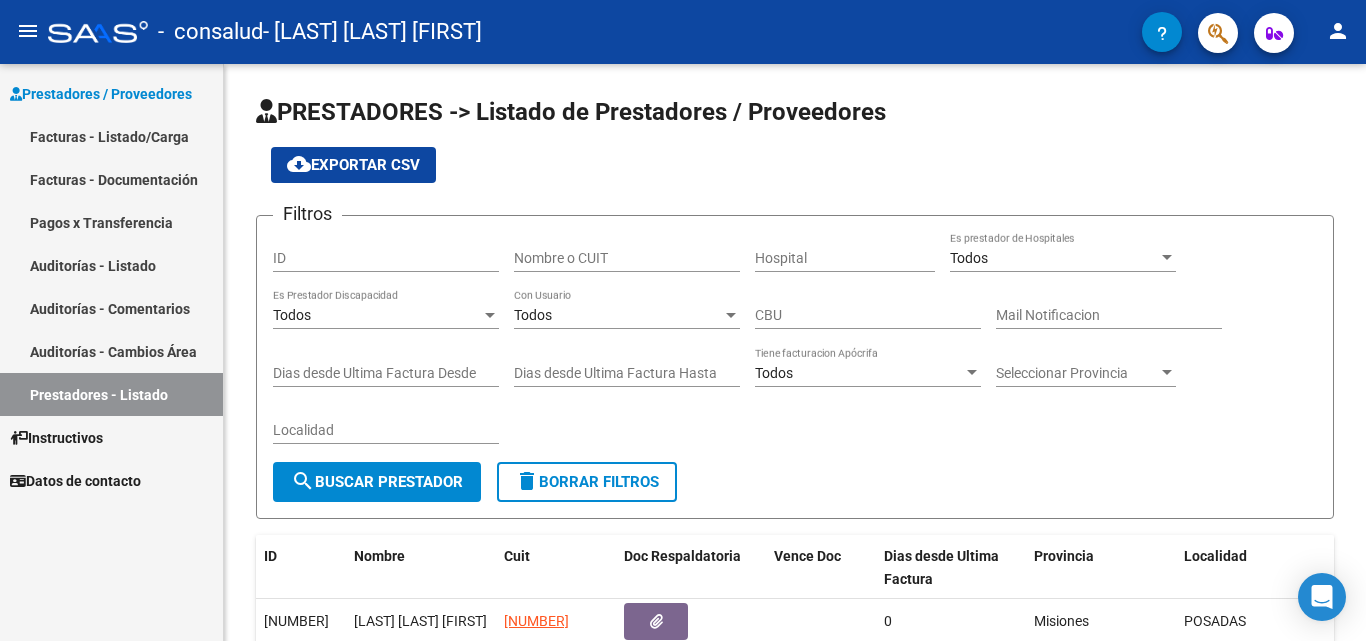 click on "person" 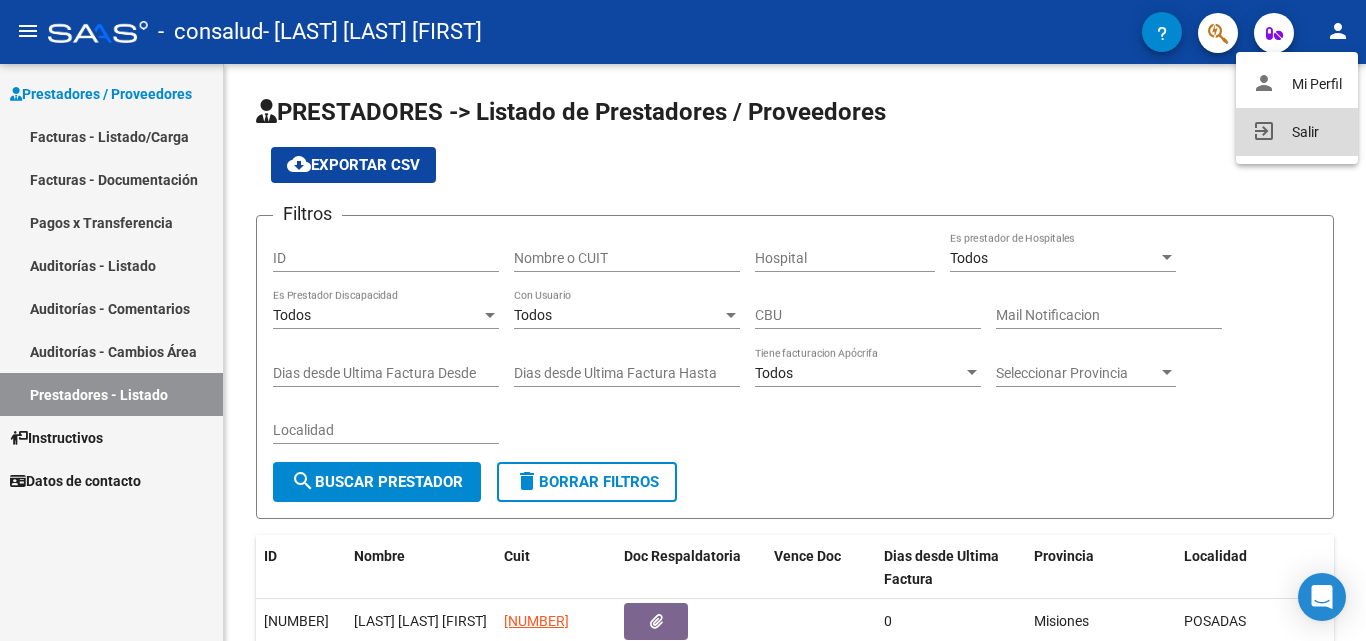 click on "exit_to_app  Salir" at bounding box center [1297, 132] 